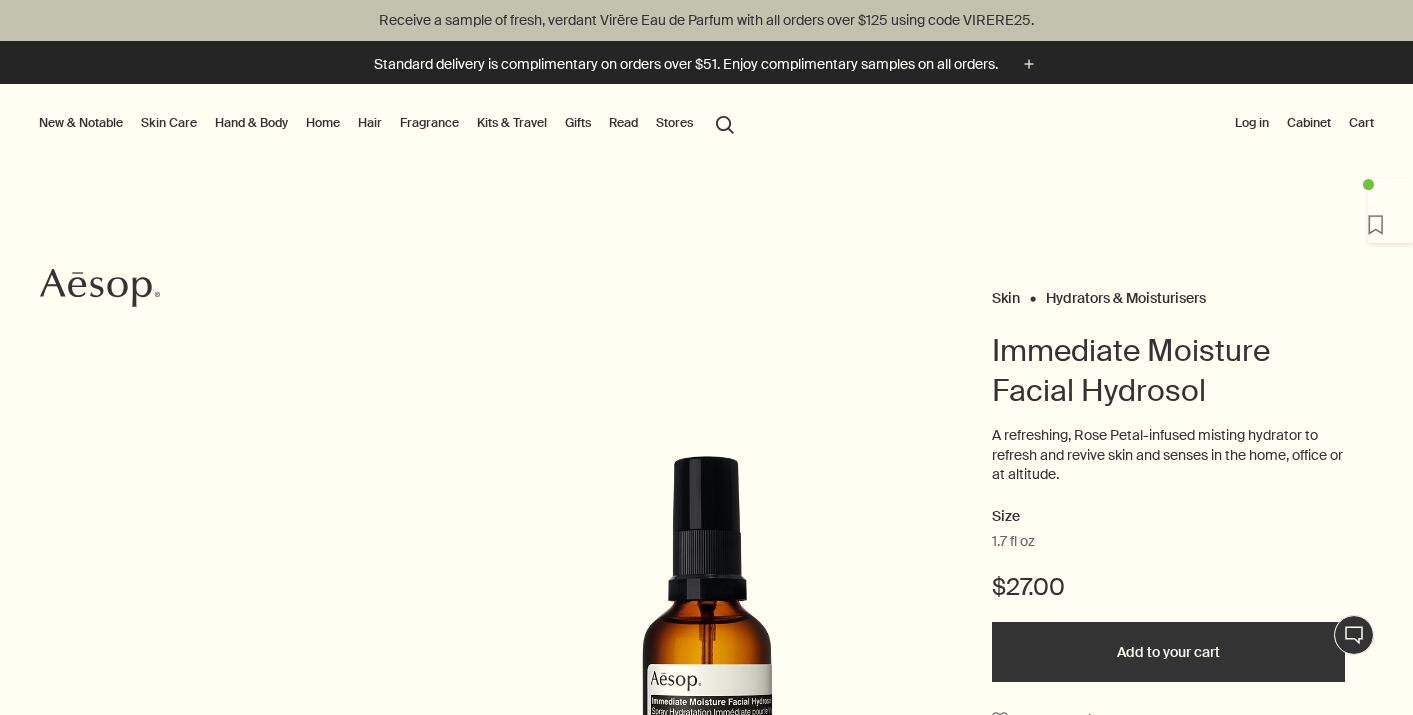 scroll, scrollTop: 0, scrollLeft: 0, axis: both 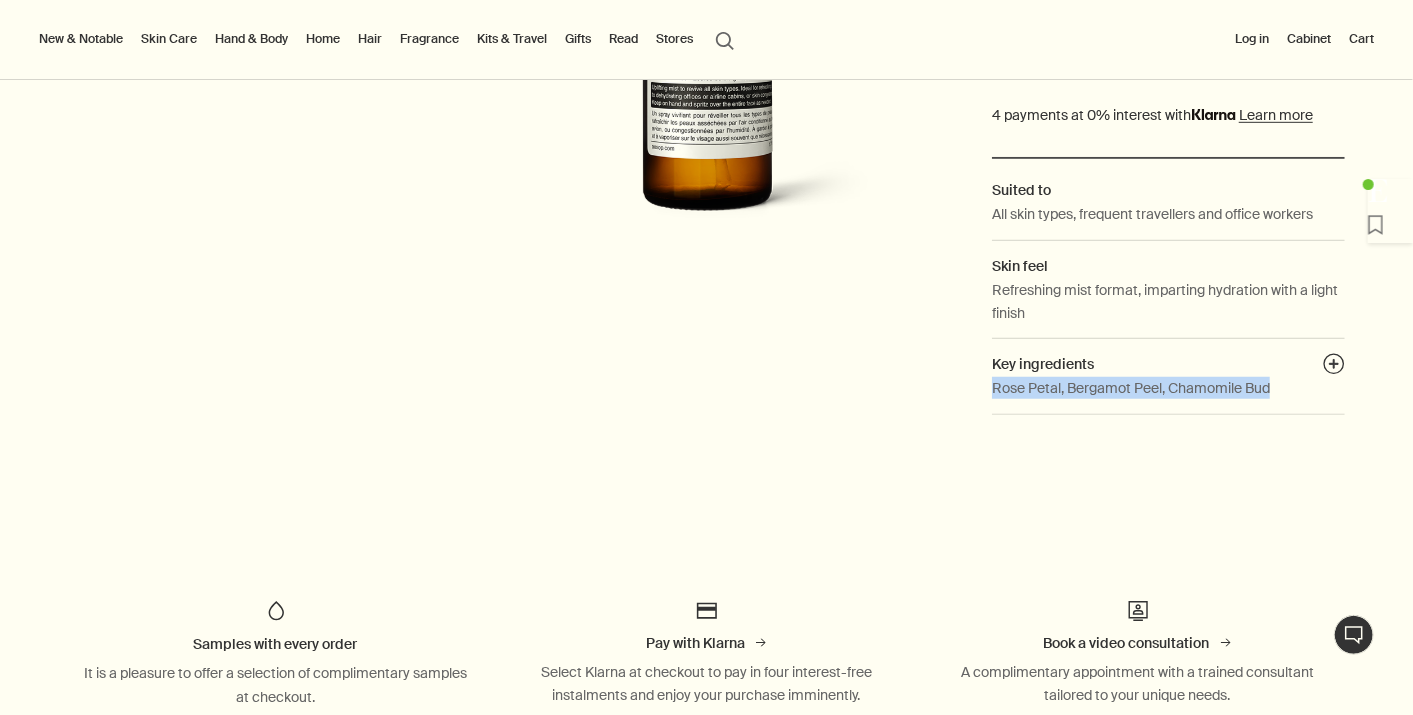 drag, startPoint x: 979, startPoint y: 365, endPoint x: 1261, endPoint y: 376, distance: 282.21445 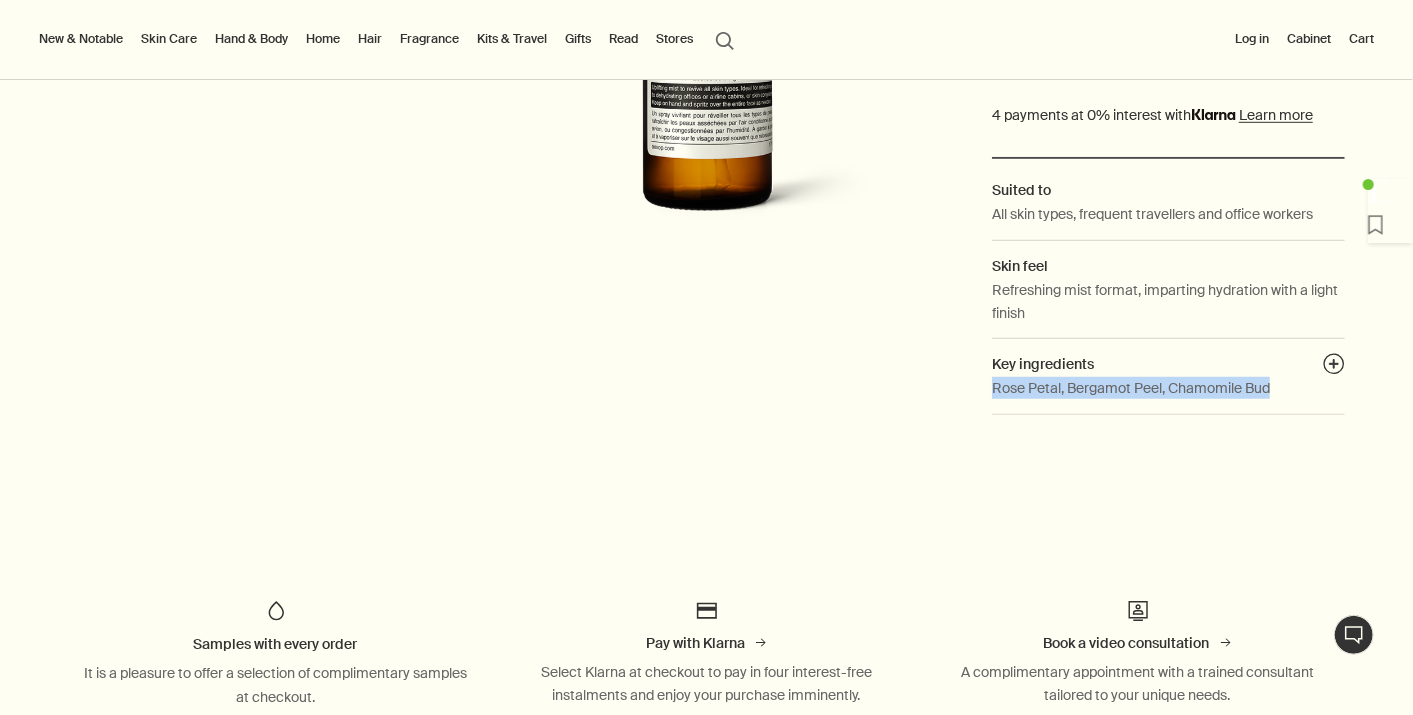 click on "Skin Hydrators & Moisturisers Immediate Moisture Facial Hydrosol A refreshing, Rose Petal-infused misting hydrator to refresh and revive skin and senses in the home, office or at altitude. Size 1.7 fl oz [PRICE] Add to your cart Save to cabinet Suited to All skin types, frequent travellers and office workers
Skin feel Refreshing mist format, imparting hydration with a light finish Key ingredients plusAndCloseWithCircle Rose Petal, Bergamot Peel, Chamomile Bud" at bounding box center [706, 29] 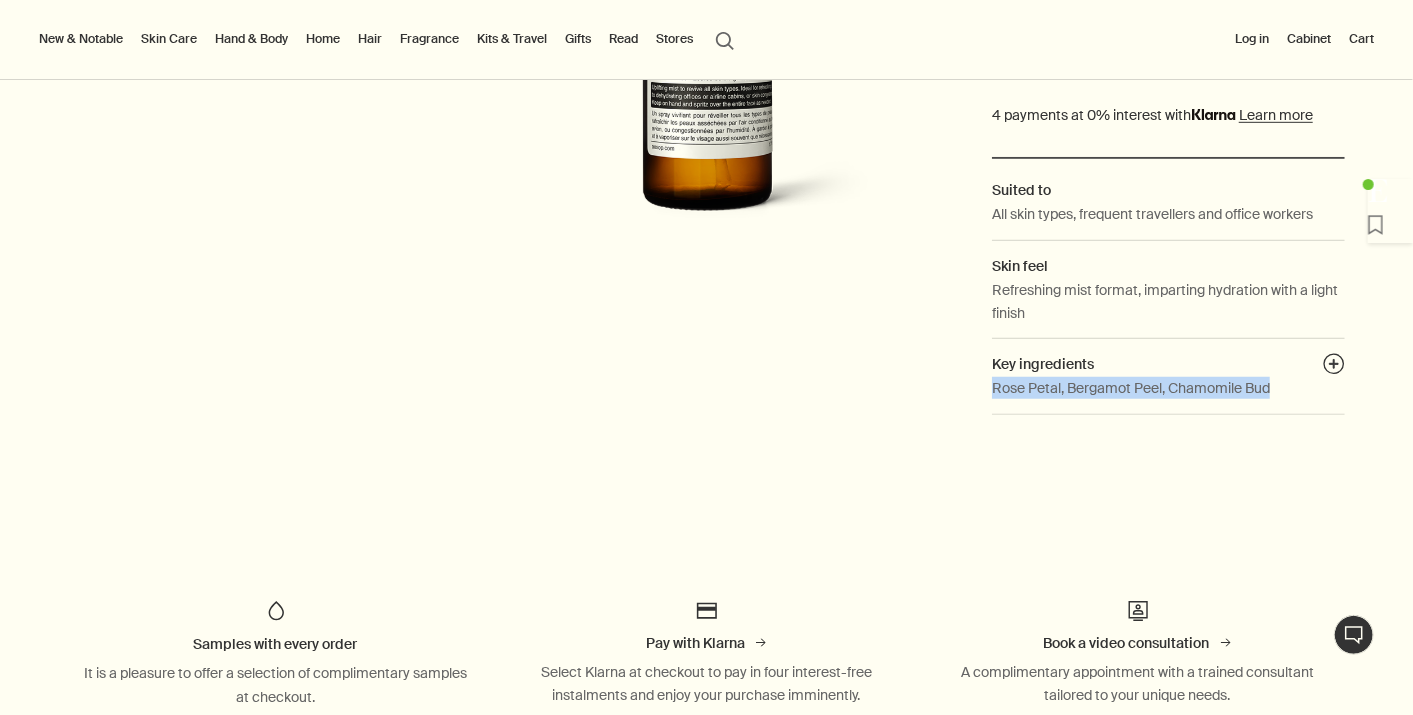 copy on "Rose Petal, Bergamot Peel, Chamomile Bud" 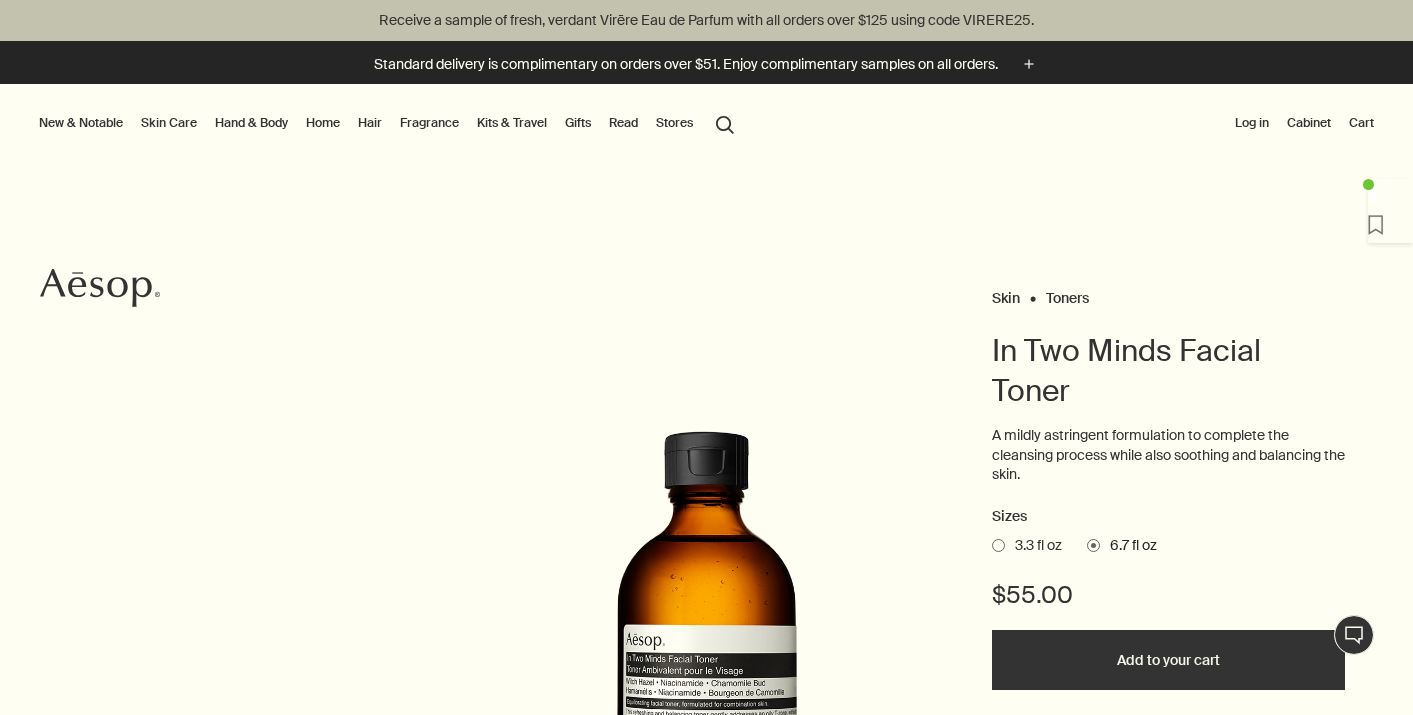 scroll, scrollTop: 0, scrollLeft: 0, axis: both 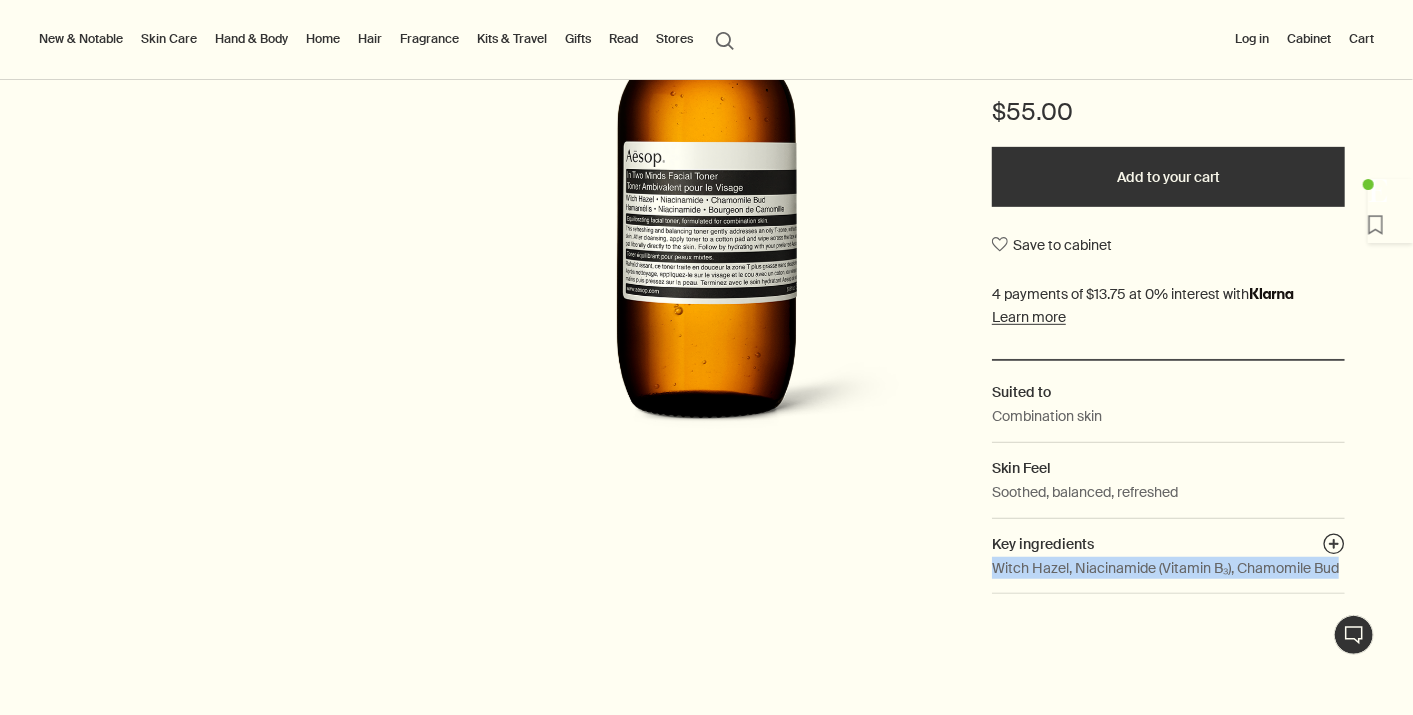 drag, startPoint x: 980, startPoint y: 547, endPoint x: 1114, endPoint y: 562, distance: 134.83694 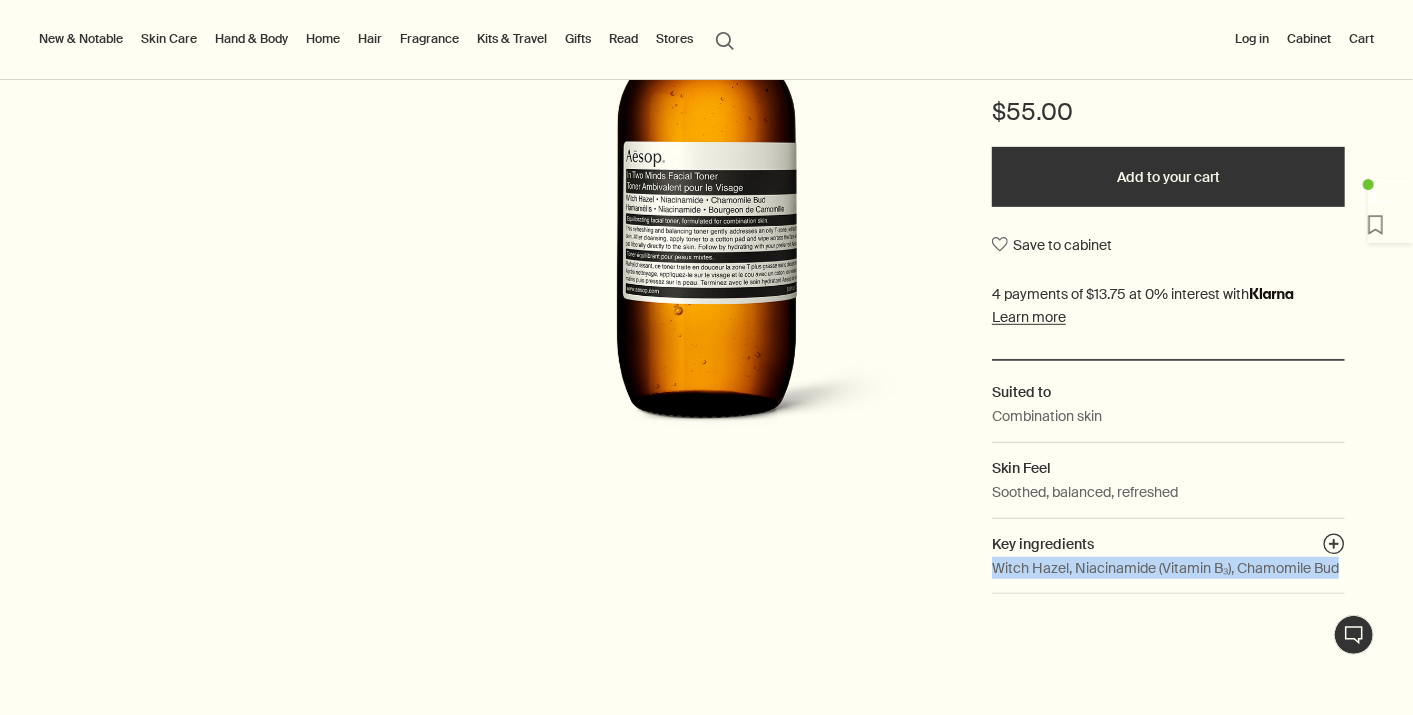 click on "Witch Hazel, Niacinamide (Vitamin B₃), Chamomile Bud" at bounding box center (1047, 416) 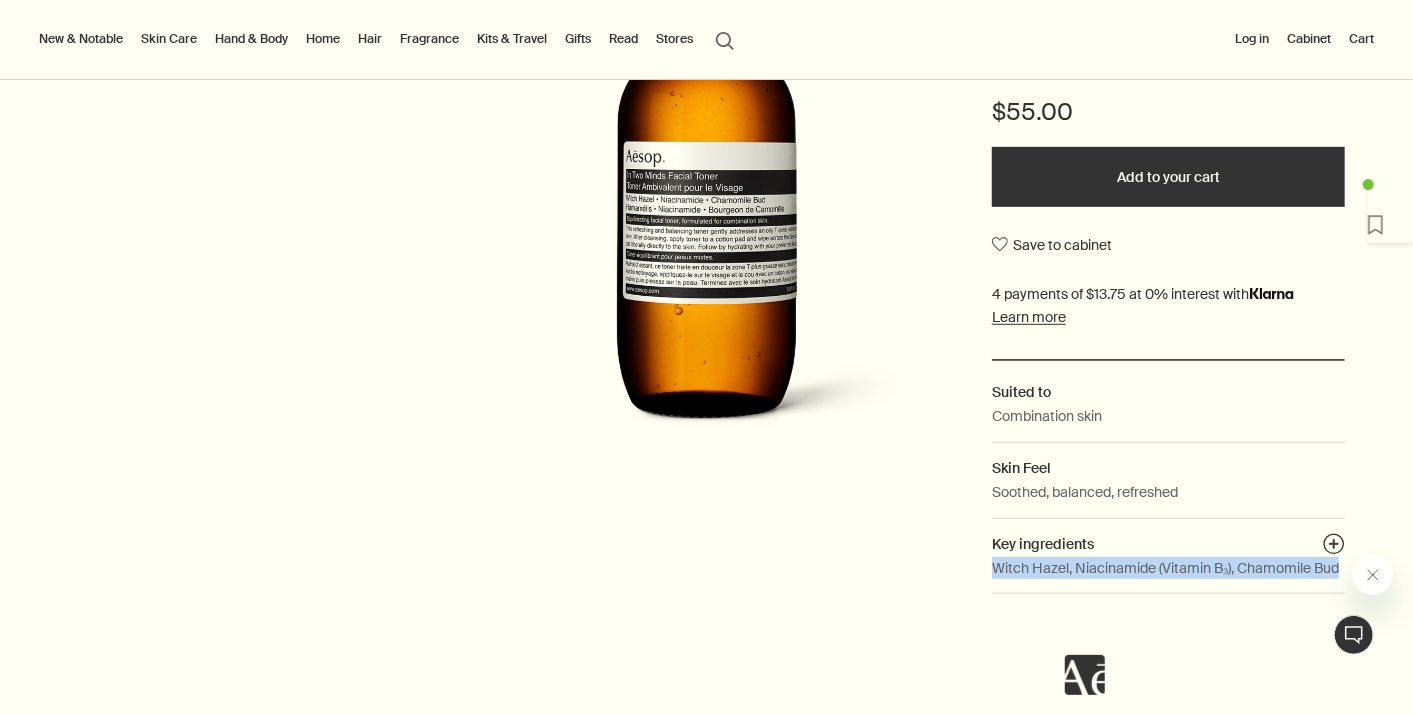 scroll, scrollTop: 0, scrollLeft: 0, axis: both 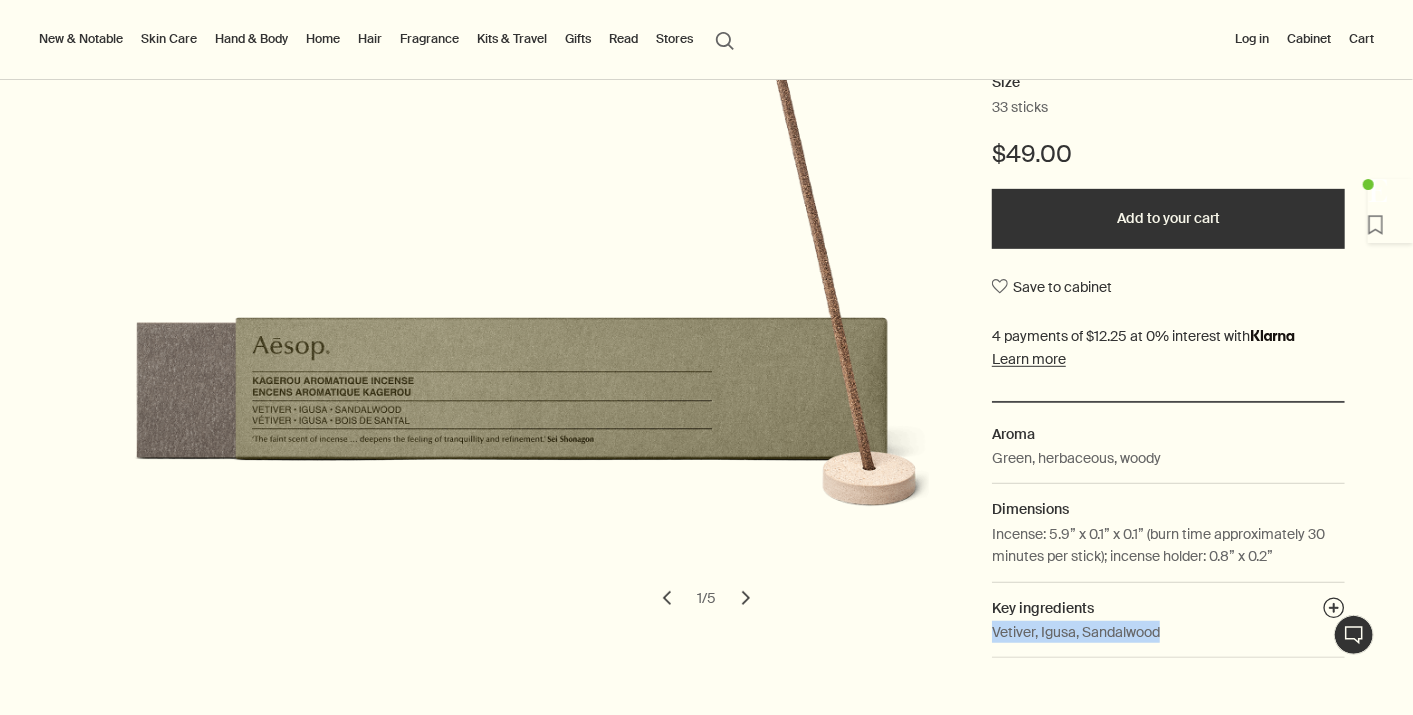 drag, startPoint x: 969, startPoint y: 615, endPoint x: 1162, endPoint y: 623, distance: 193.16573 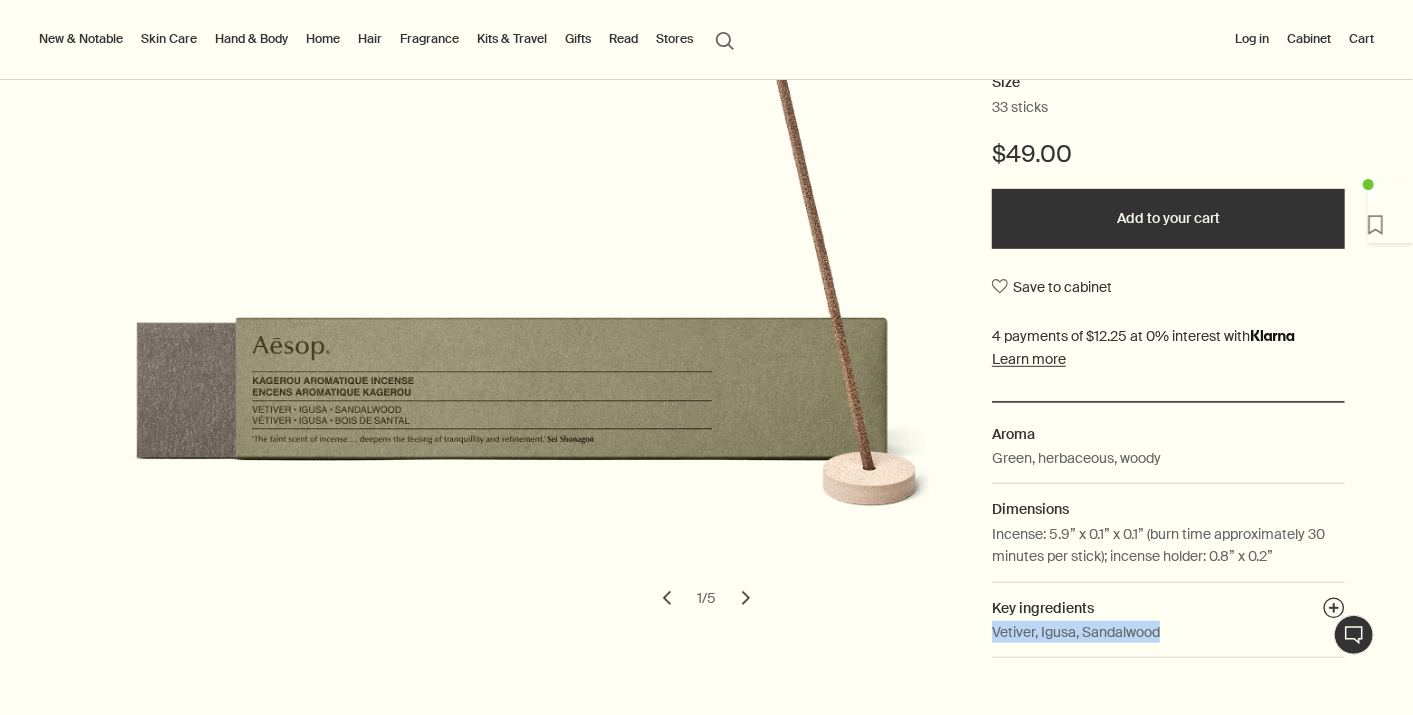 copy on "Vetiver, Igusa, Sandalwood" 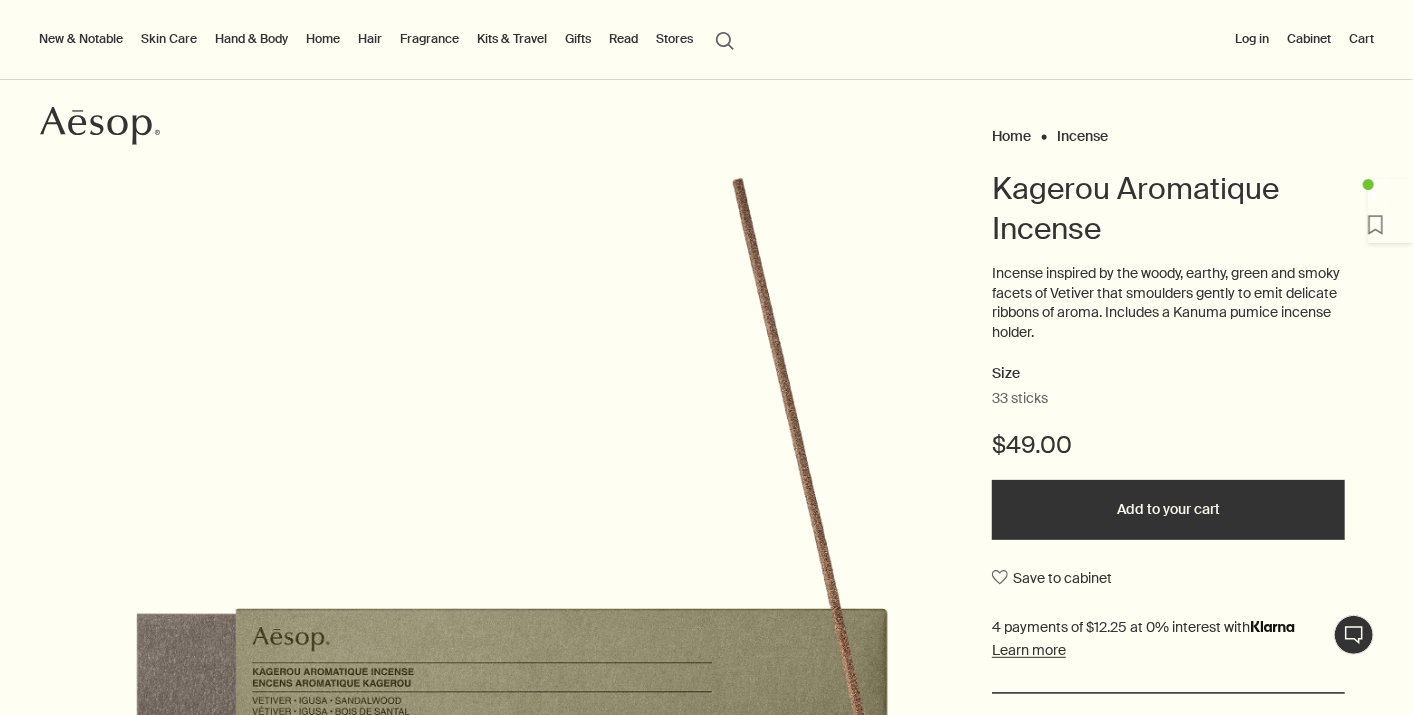 scroll, scrollTop: 127, scrollLeft: 0, axis: vertical 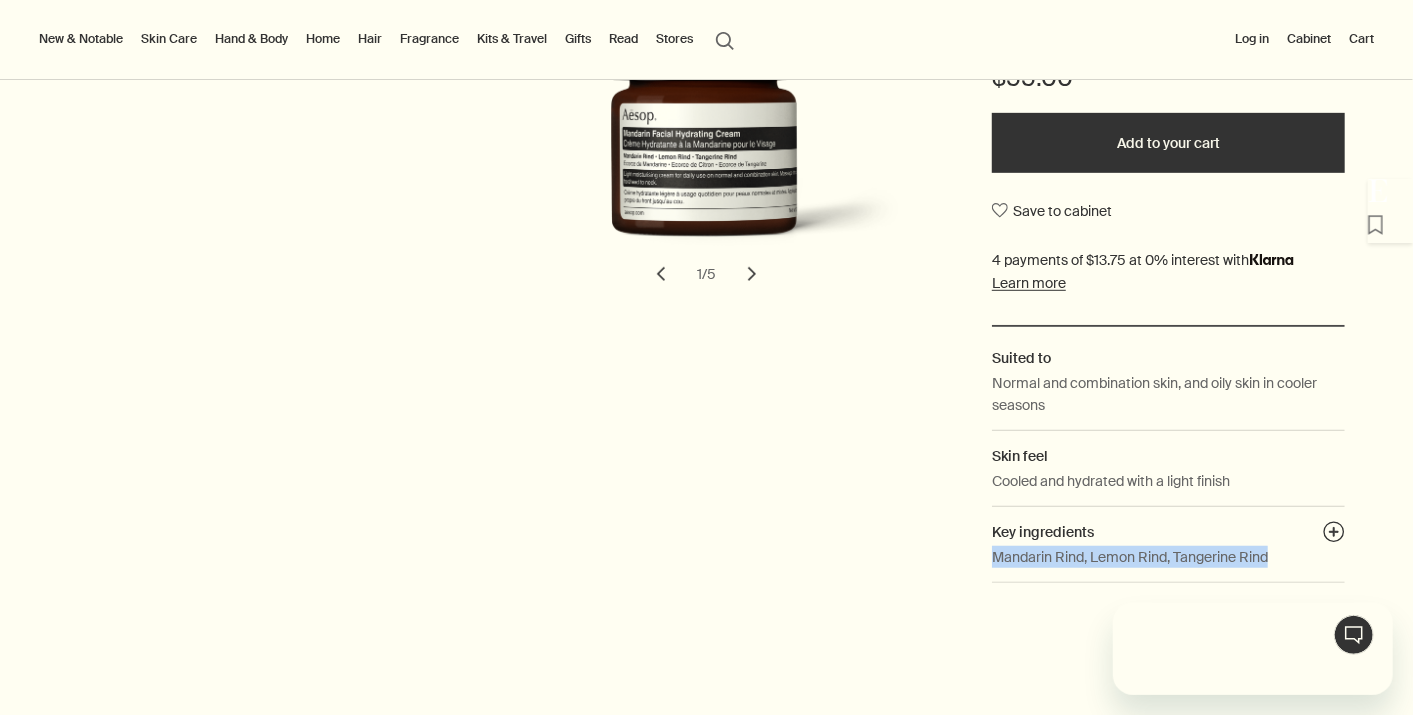 drag, startPoint x: 982, startPoint y: 537, endPoint x: 1278, endPoint y: 534, distance: 296.0152 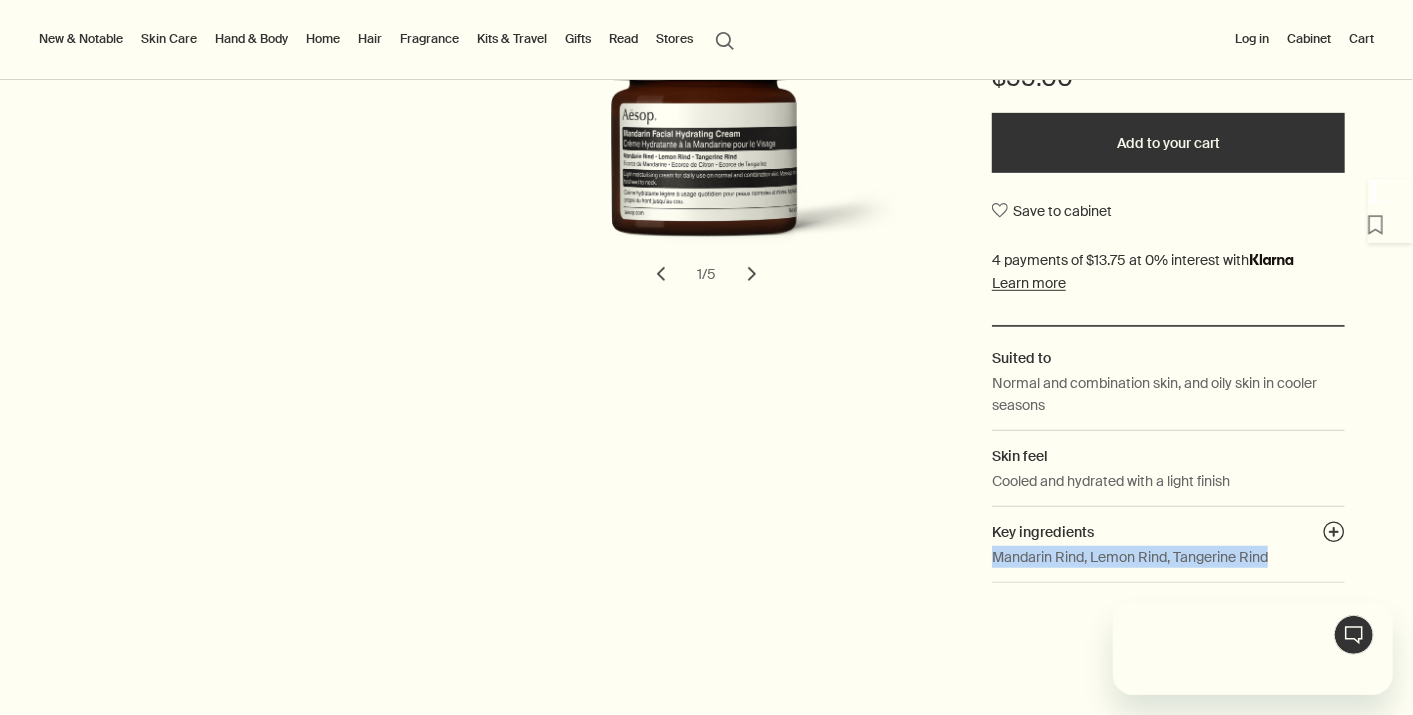 click on "Mandarin Rind, Lemon Rind, Tangerine Rind" at bounding box center (1168, 564) 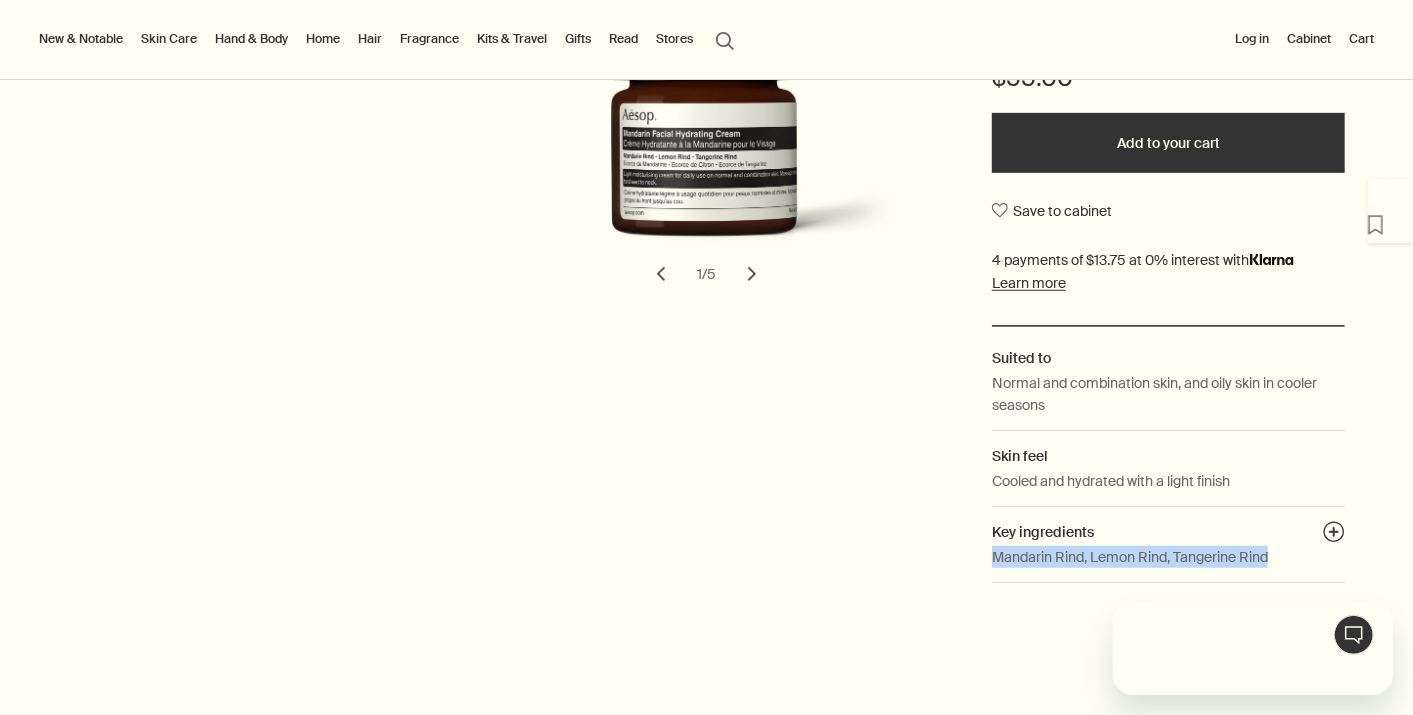 scroll, scrollTop: 0, scrollLeft: 0, axis: both 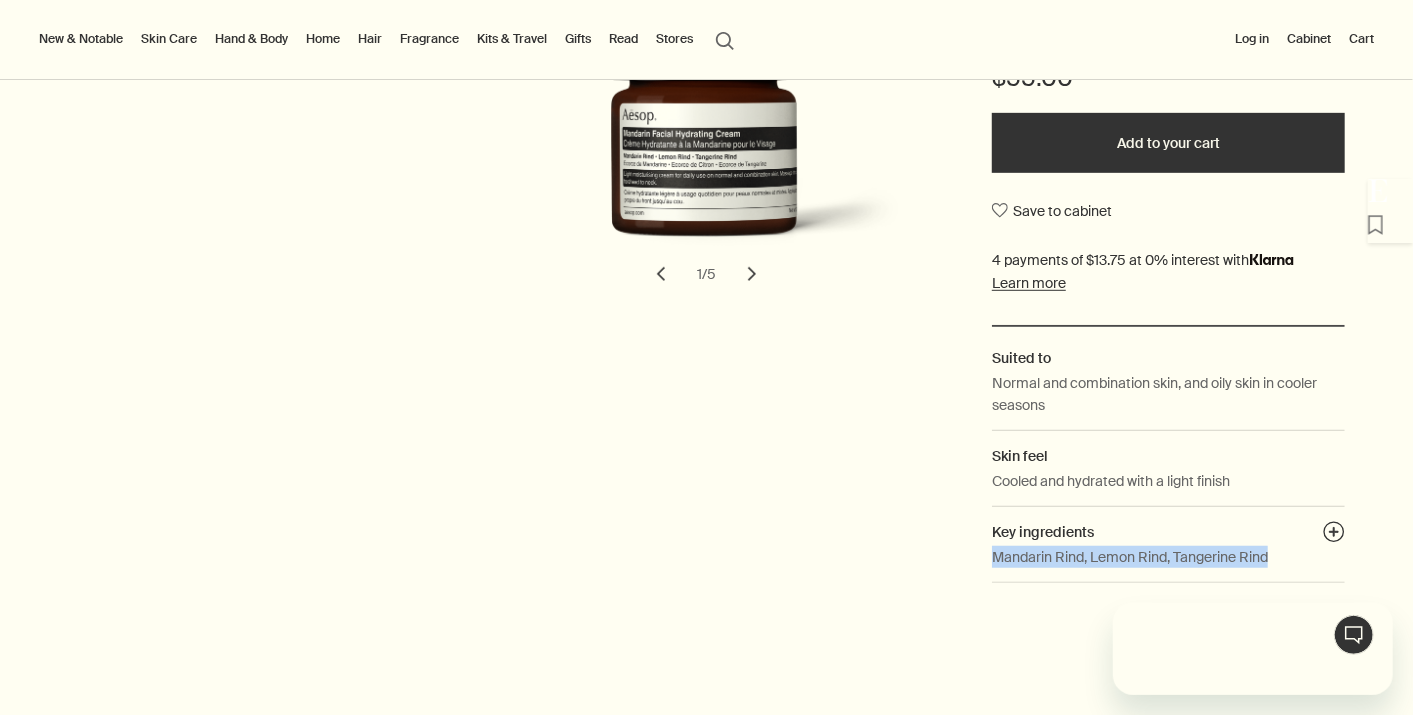 copy on "Mandarin Rind, Lemon Rind, Tangerine Rind" 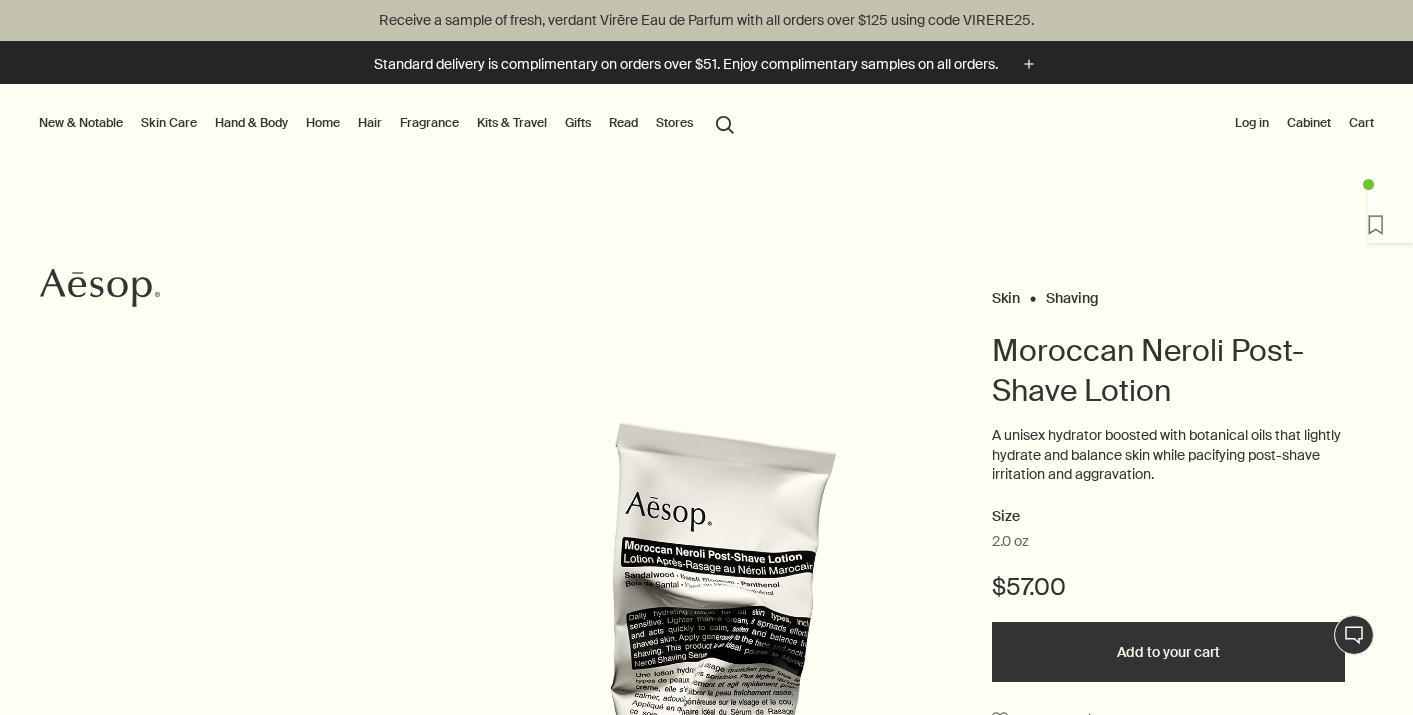 scroll, scrollTop: 0, scrollLeft: 0, axis: both 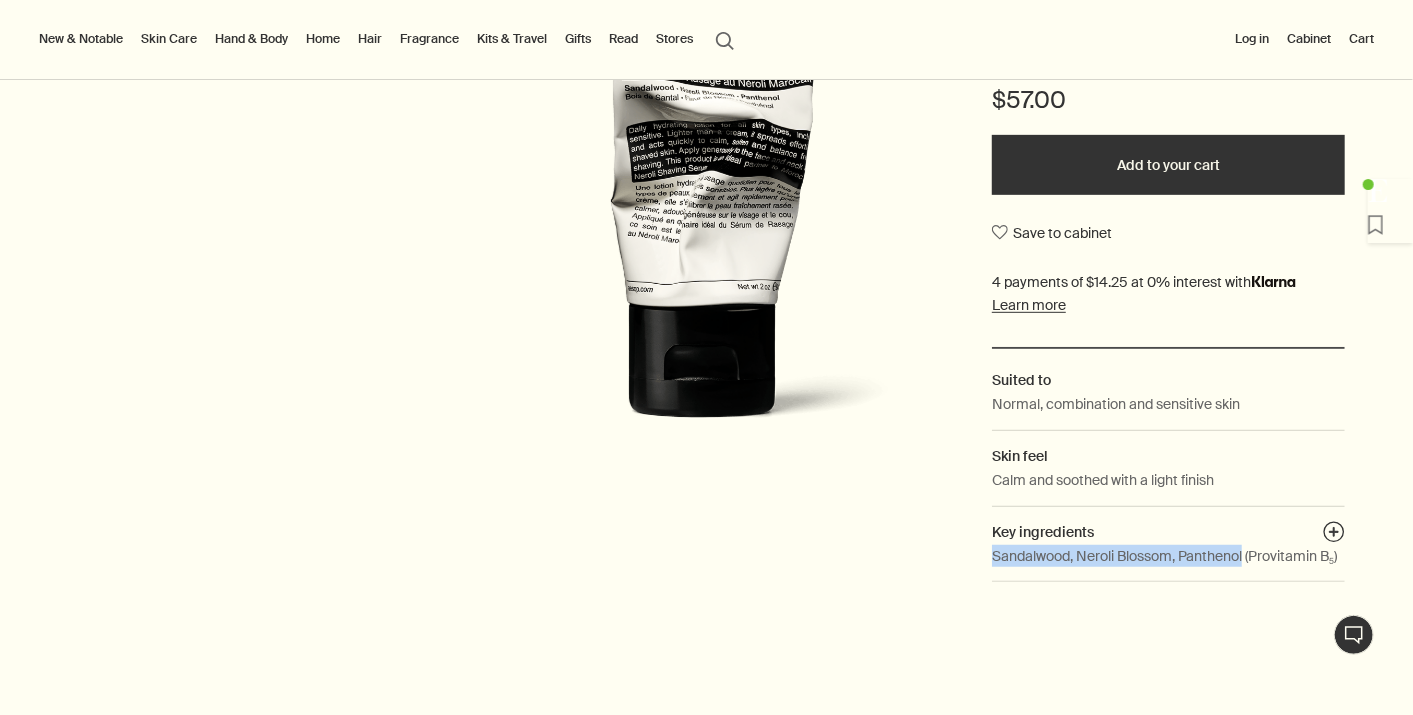 drag, startPoint x: 968, startPoint y: 528, endPoint x: 1235, endPoint y: 534, distance: 267.0674 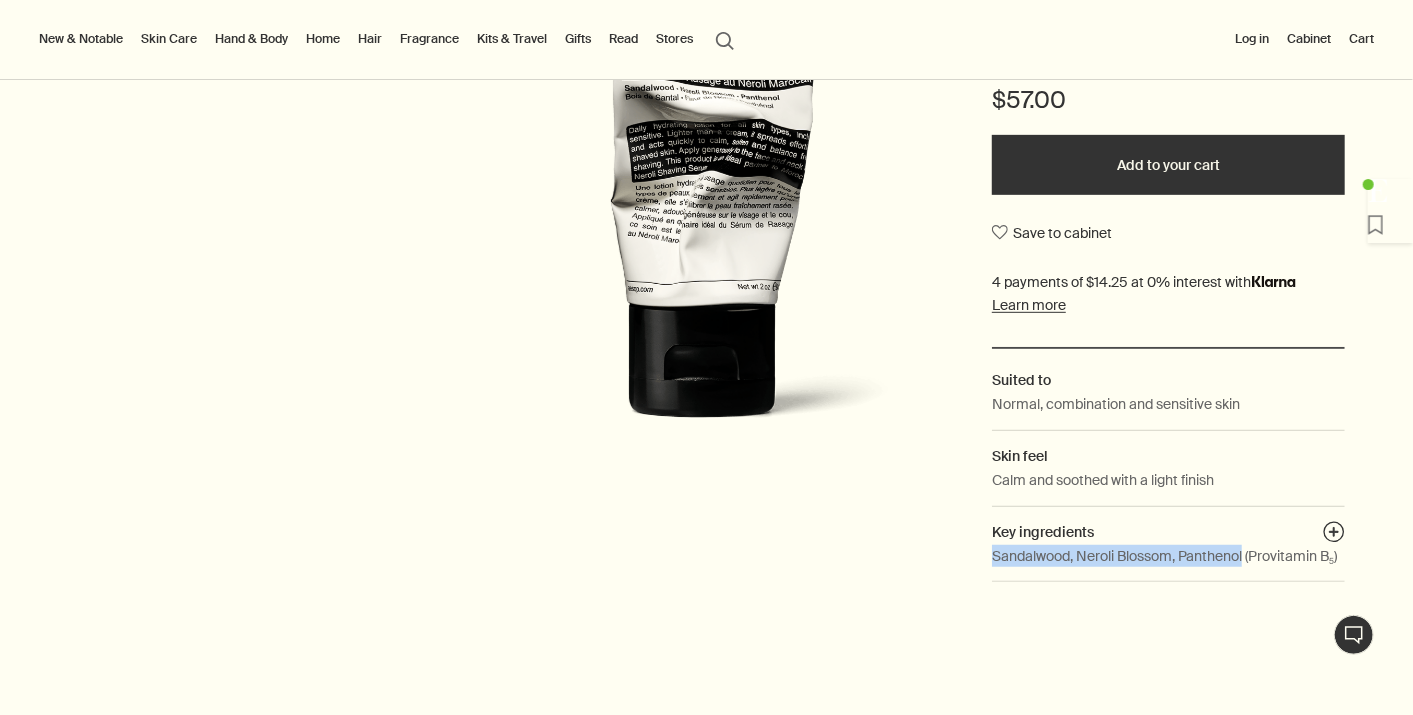 click on "Skin Shaving Moroccan Neroli Post-Shave Lotion A unisex hydrator boosted with botanical oils that lightly hydrate and balance skin while pacifying post-shave irritation and aggravation. Size 2.0 oz $57.00   Add to your cart Save to cabinet Suited to Normal, combination and sensitive skin Skin feel Calm and soothed with a light finish Key ingredients plusAndCloseWithCircle Sandalwood, Neroli Blossom, Panthenol (Provitamin B₅)" at bounding box center [706, 196] 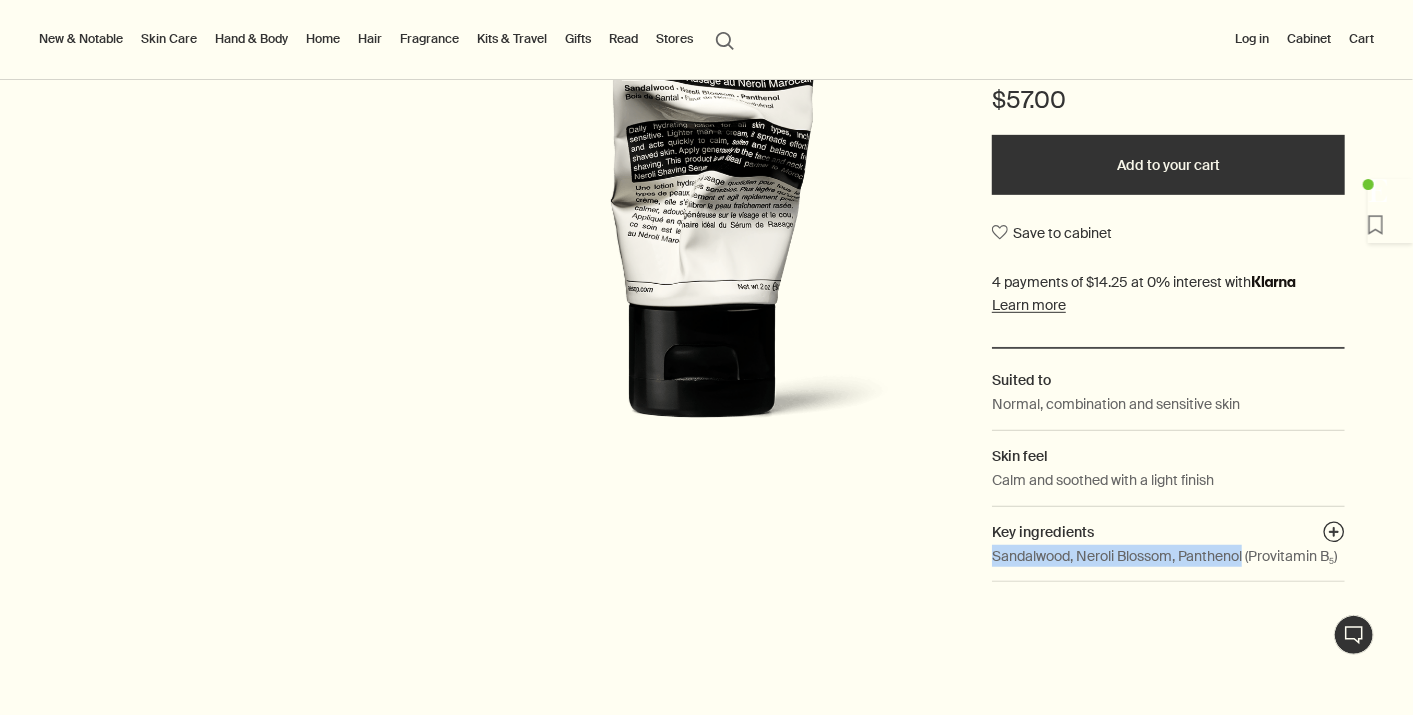 copy on "Sandalwood, Neroli Blossom, Panthenol" 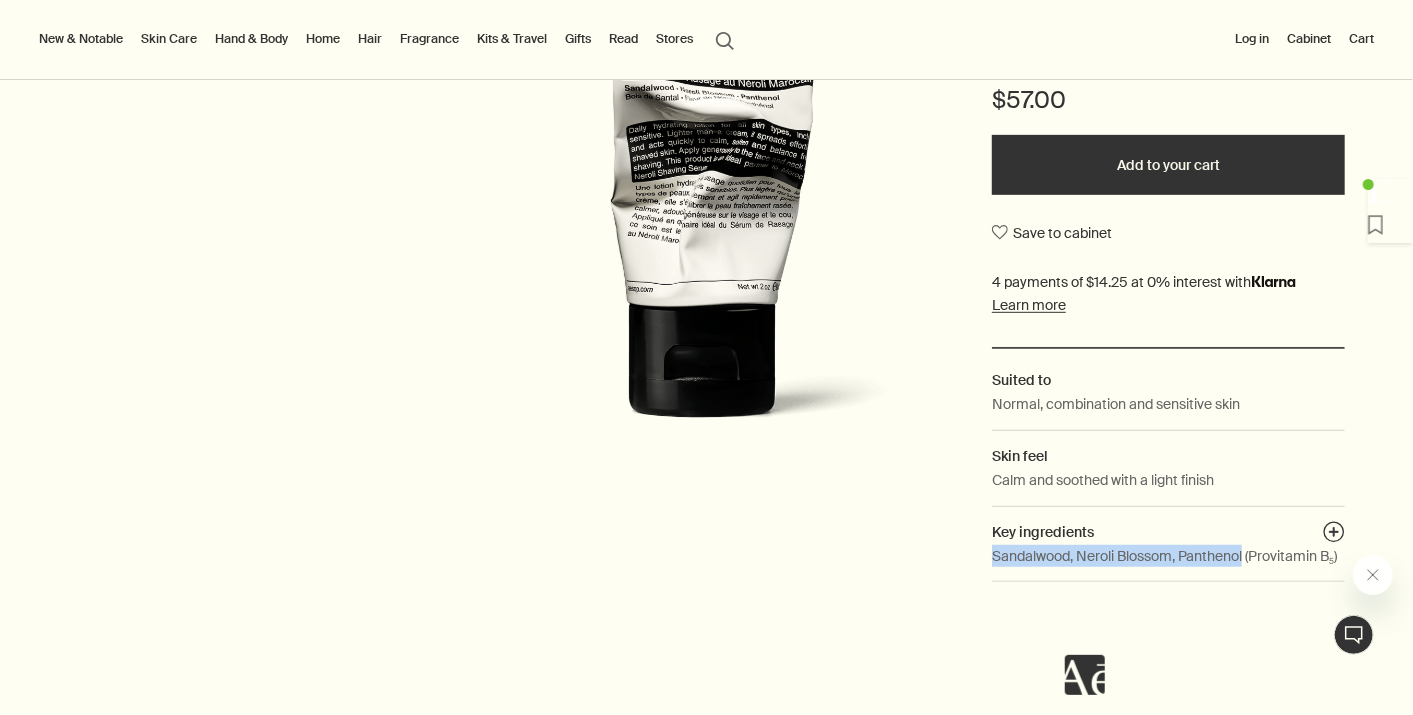 scroll, scrollTop: 0, scrollLeft: 0, axis: both 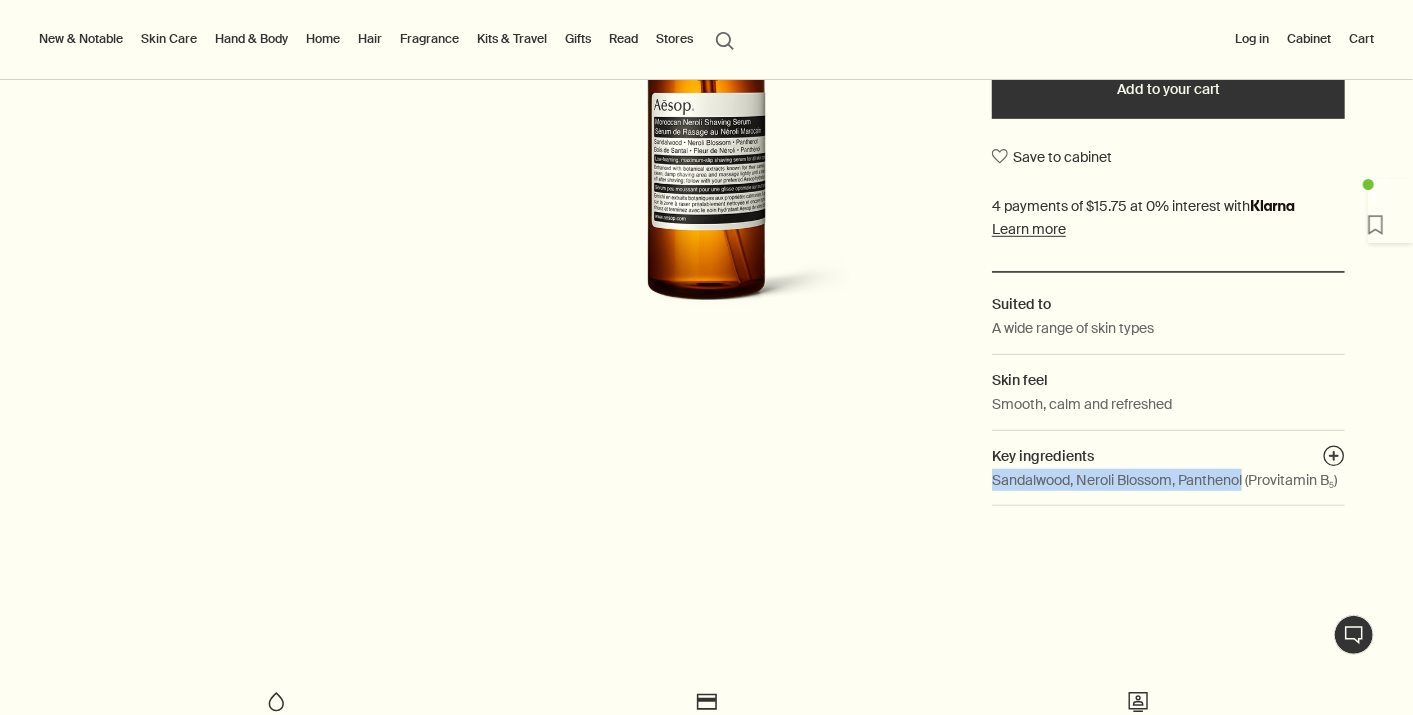 drag, startPoint x: 980, startPoint y: 457, endPoint x: 1238, endPoint y: 457, distance: 258 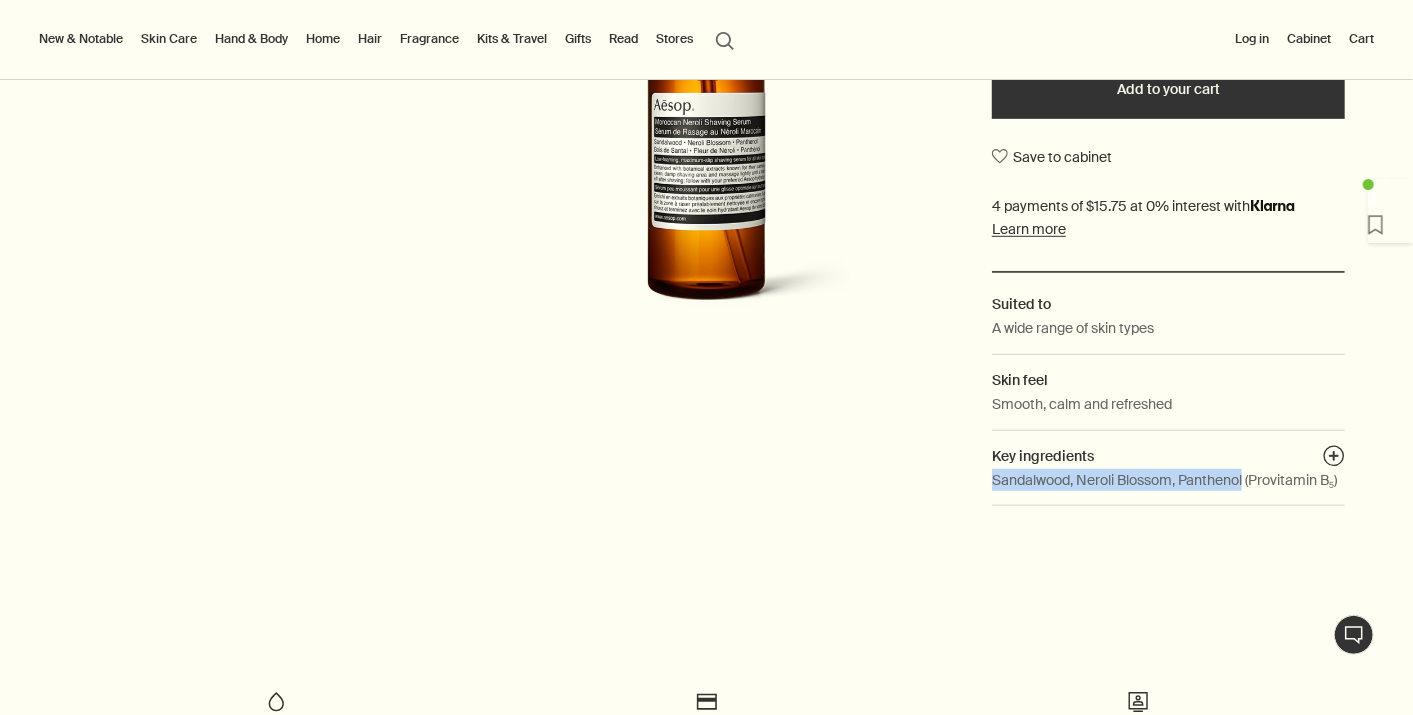 click on "Sandalwood, Neroli Blossom, Panthenol (Provitamin B₅)" at bounding box center [1073, 328] 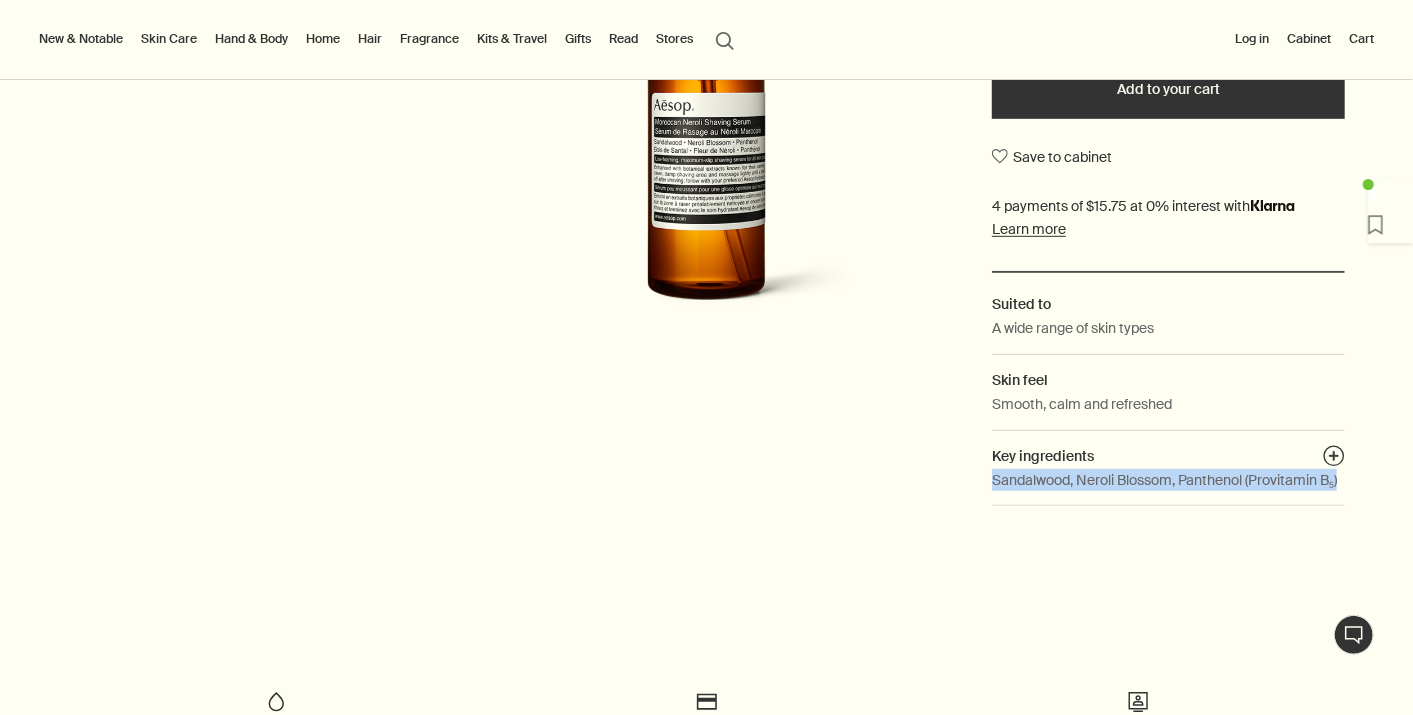 scroll, scrollTop: 460, scrollLeft: 0, axis: vertical 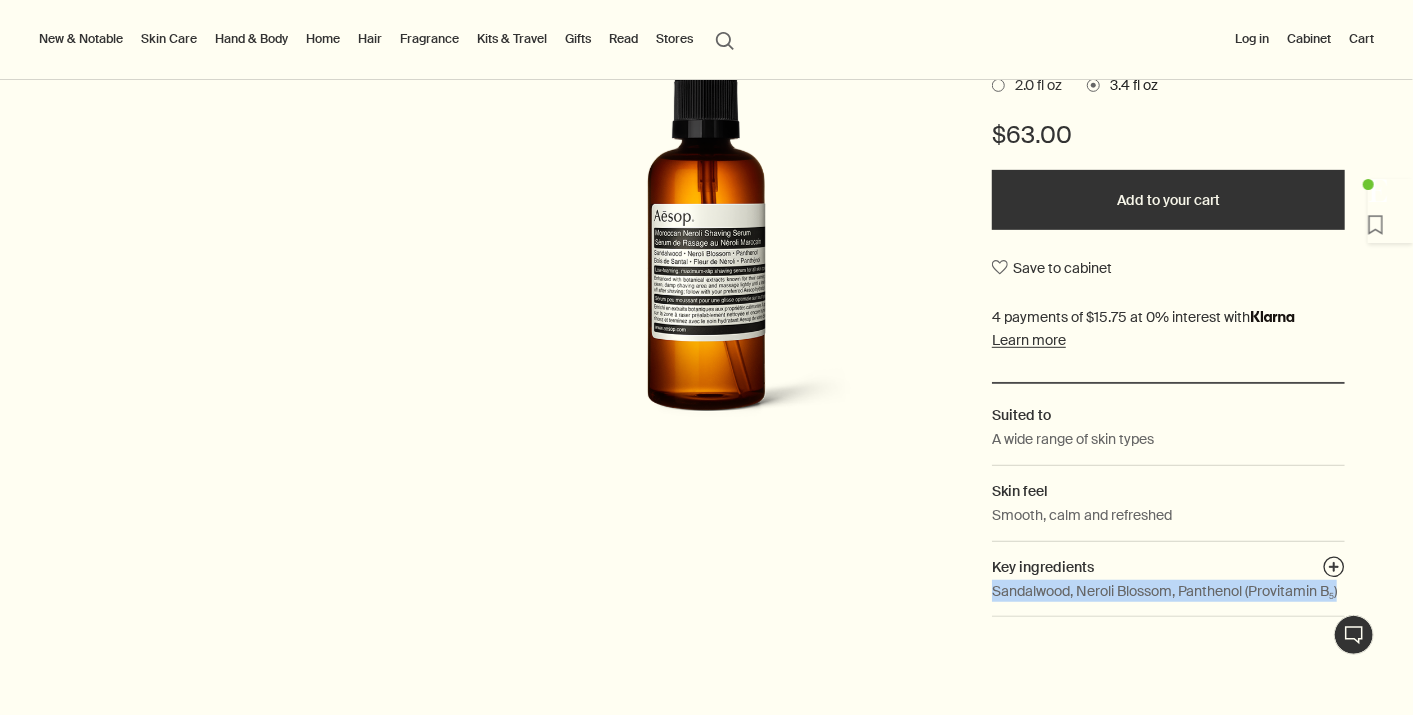 copy on "Sandalwood, Neroli Blossom, Panthenol (Provitamin B₅)" 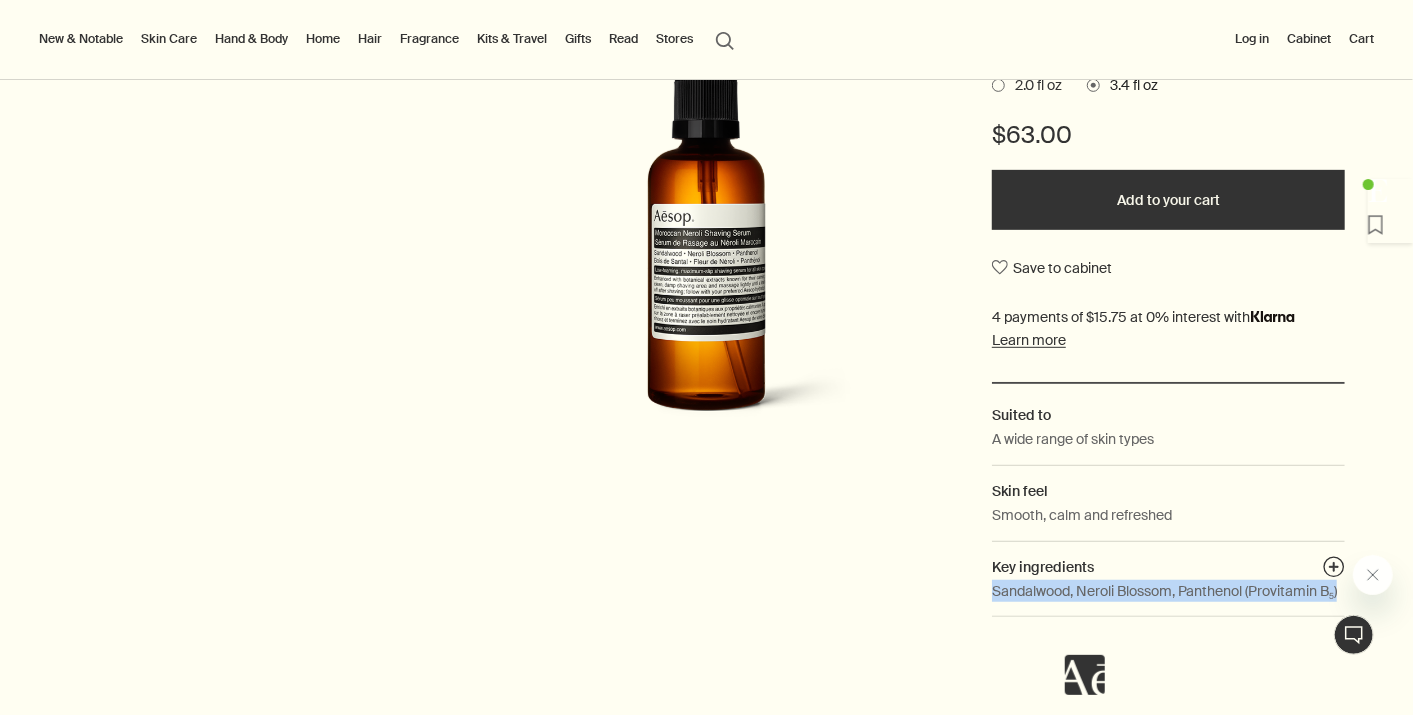 scroll, scrollTop: 0, scrollLeft: 0, axis: both 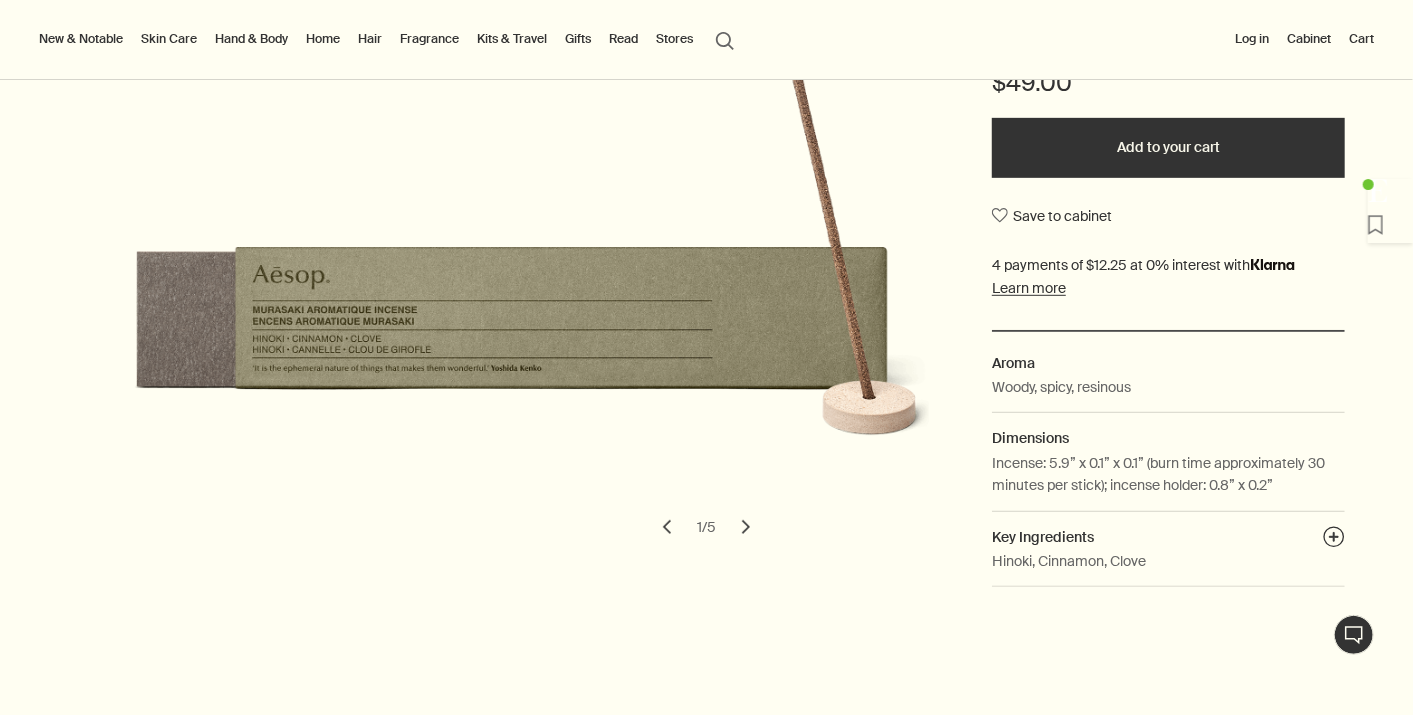 drag, startPoint x: 974, startPoint y: 545, endPoint x: 1177, endPoint y: 534, distance: 203.2978 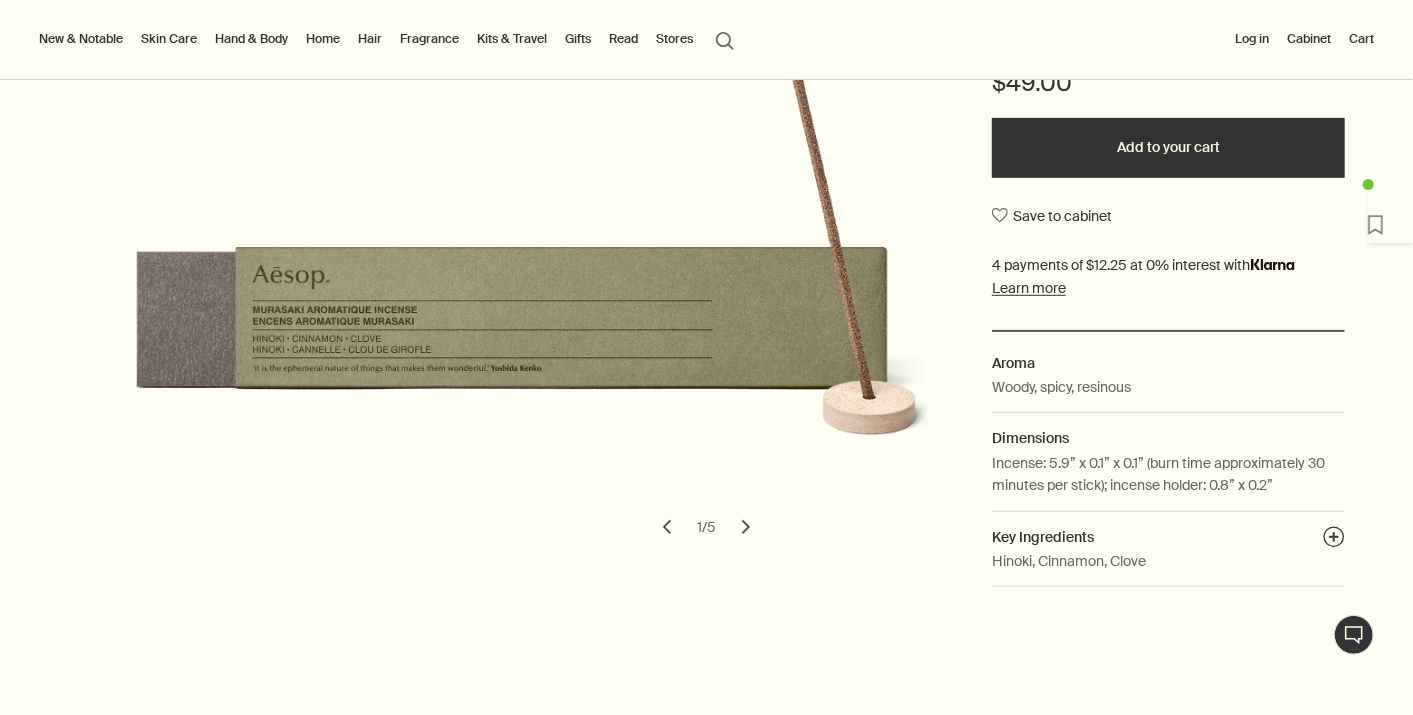 copy on "Hinoki, Cinnamon, Clove" 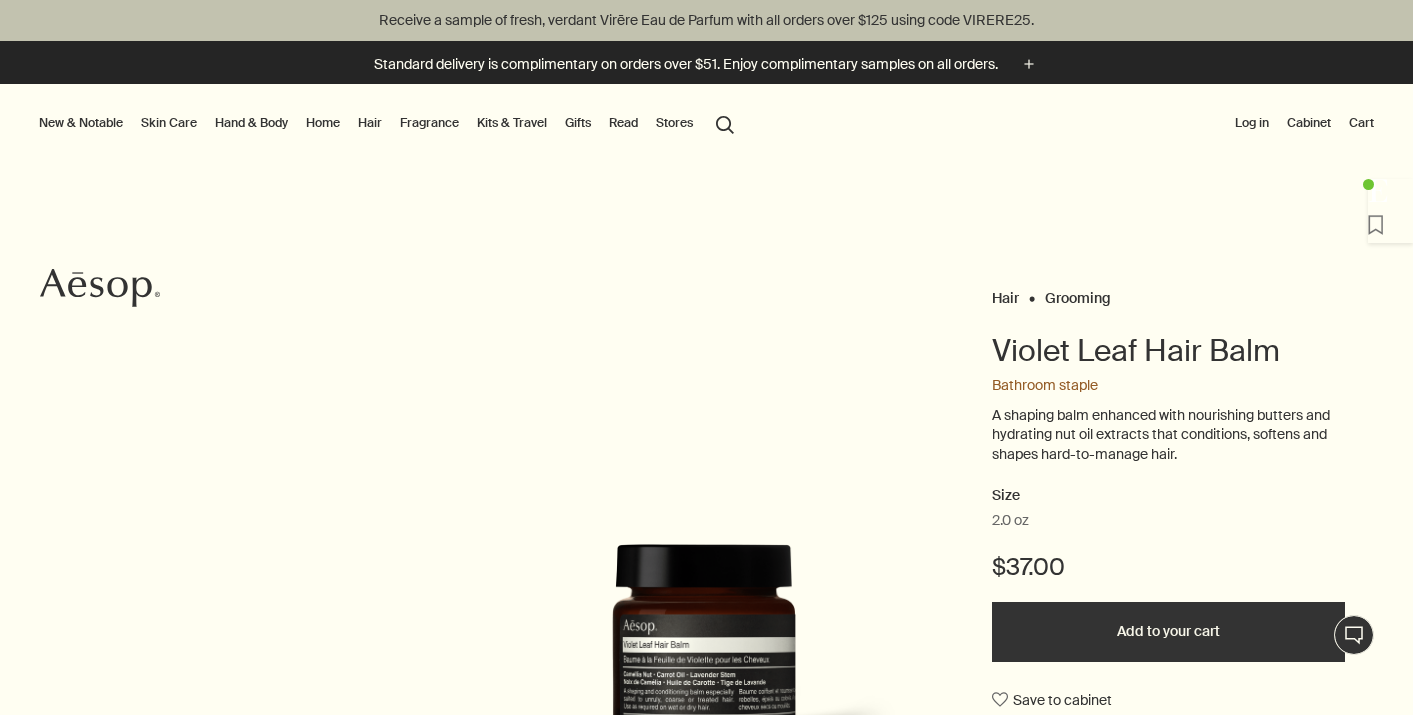 scroll, scrollTop: 0, scrollLeft: 0, axis: both 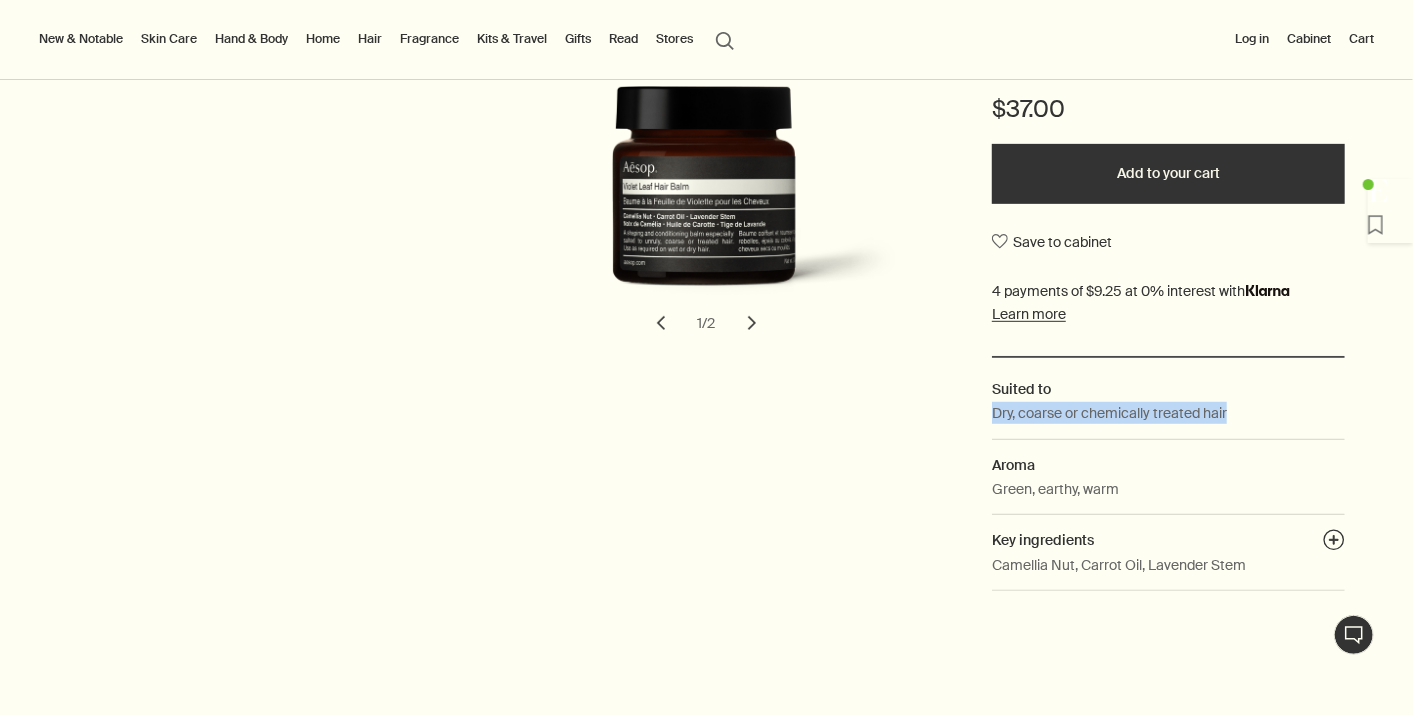 drag, startPoint x: 974, startPoint y: 401, endPoint x: 1234, endPoint y: 384, distance: 260.55518 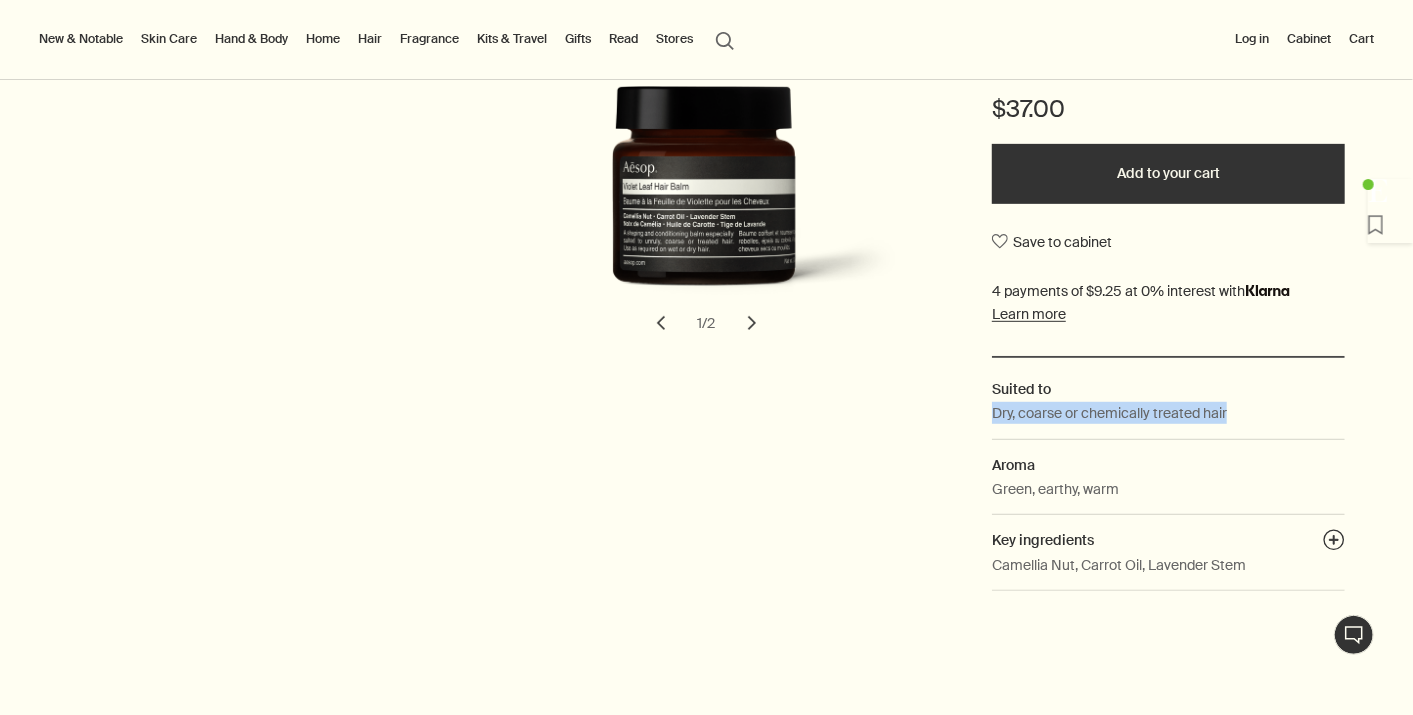 click on "Hair Grooming Violet Leaf Hair Balm Bathroom staple A shaping balm enhanced with nourishing butters and hydrating nut oil extracts that conditions, softens and shapes hard-to-manage hair. Size 2.0 oz $37.00   Add to your cart Save to cabinet Suited to Dry, coarse or chemically treated hair Aroma Green, earthy, warm Key ingredients plusAndCloseWithCircle Camellia Nut, Carrot Oil, Lavender Stem chevron chevron 1  /  2" at bounding box center (706, 215) 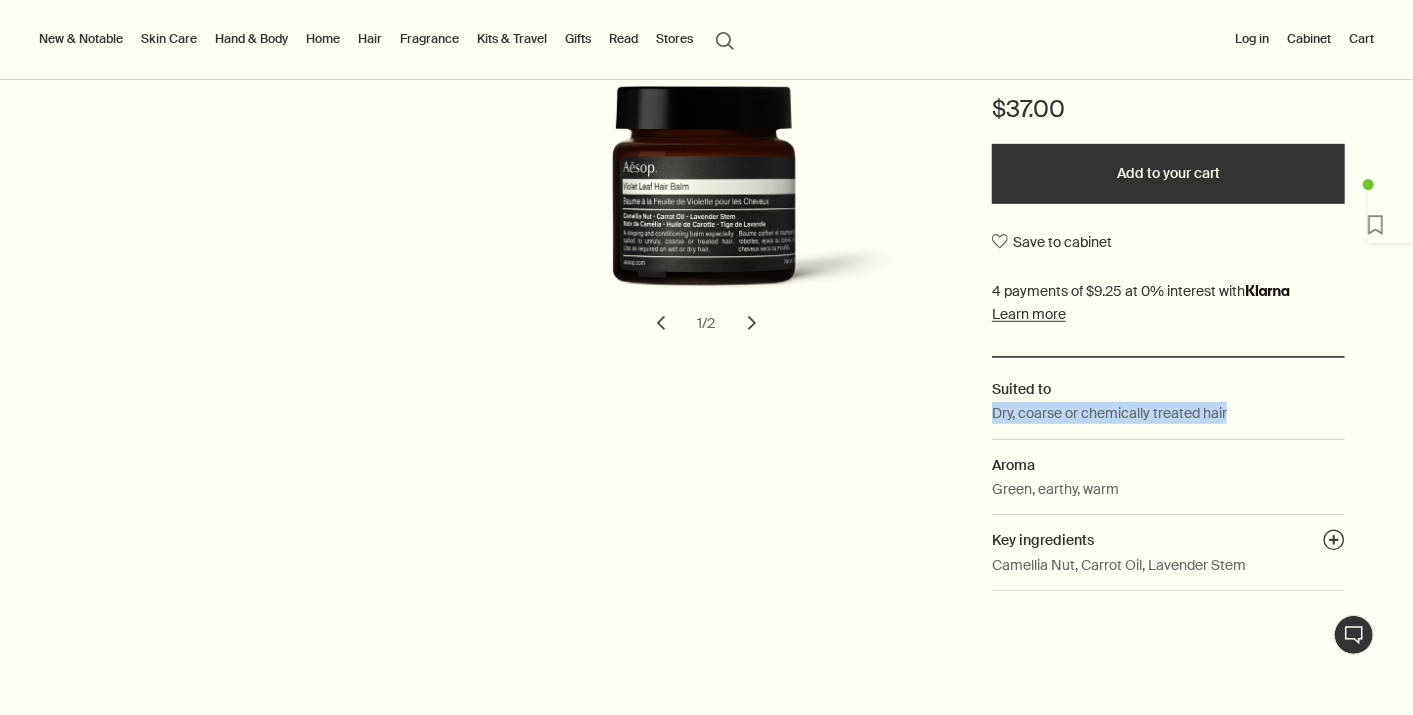 copy on "Dry, coarse or chemically treated hair" 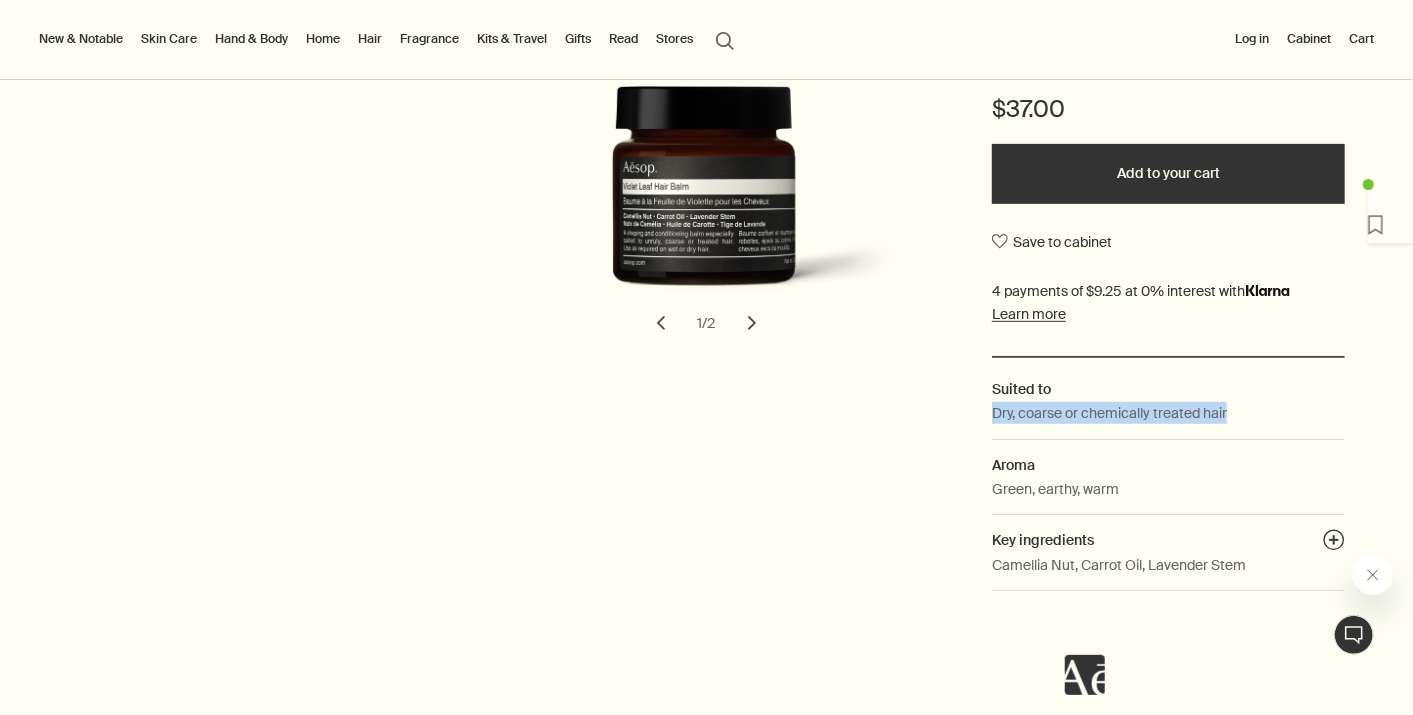 scroll, scrollTop: 0, scrollLeft: 0, axis: both 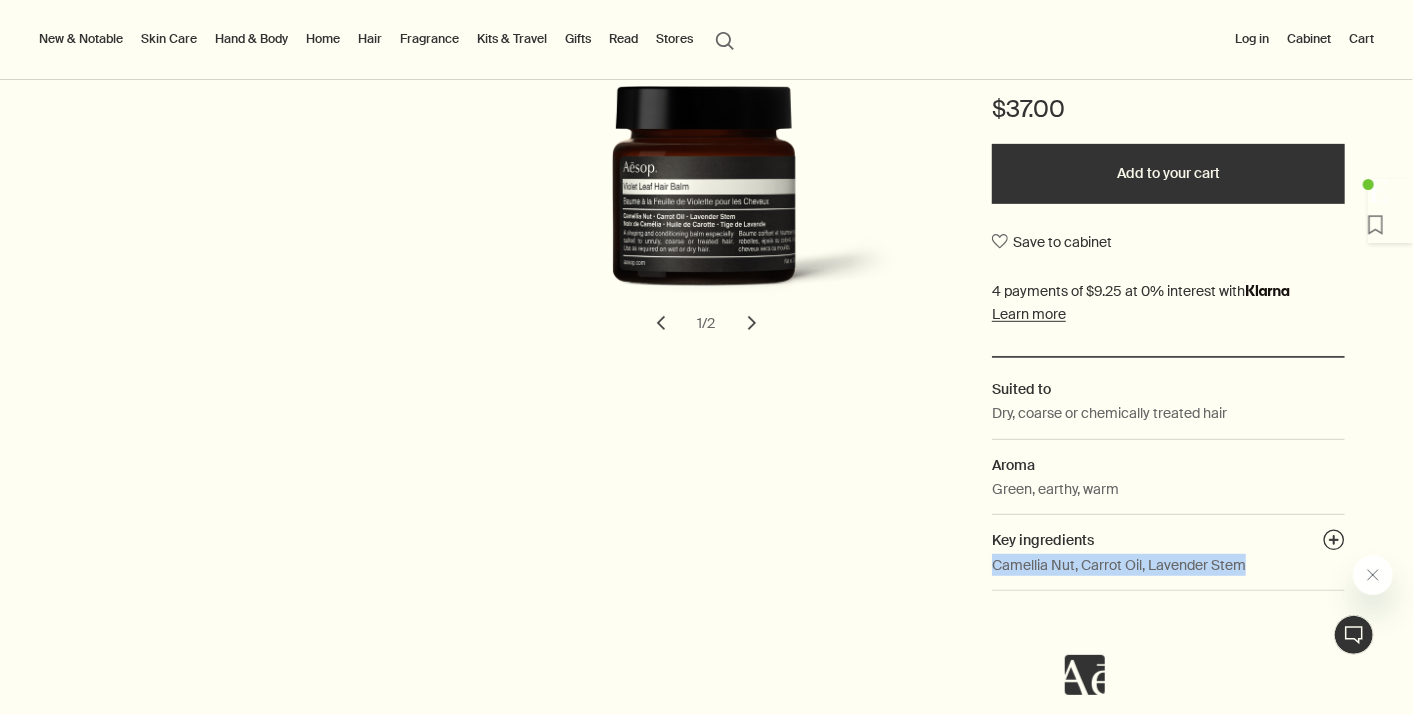 drag, startPoint x: 978, startPoint y: 542, endPoint x: 1244, endPoint y: 554, distance: 266.27054 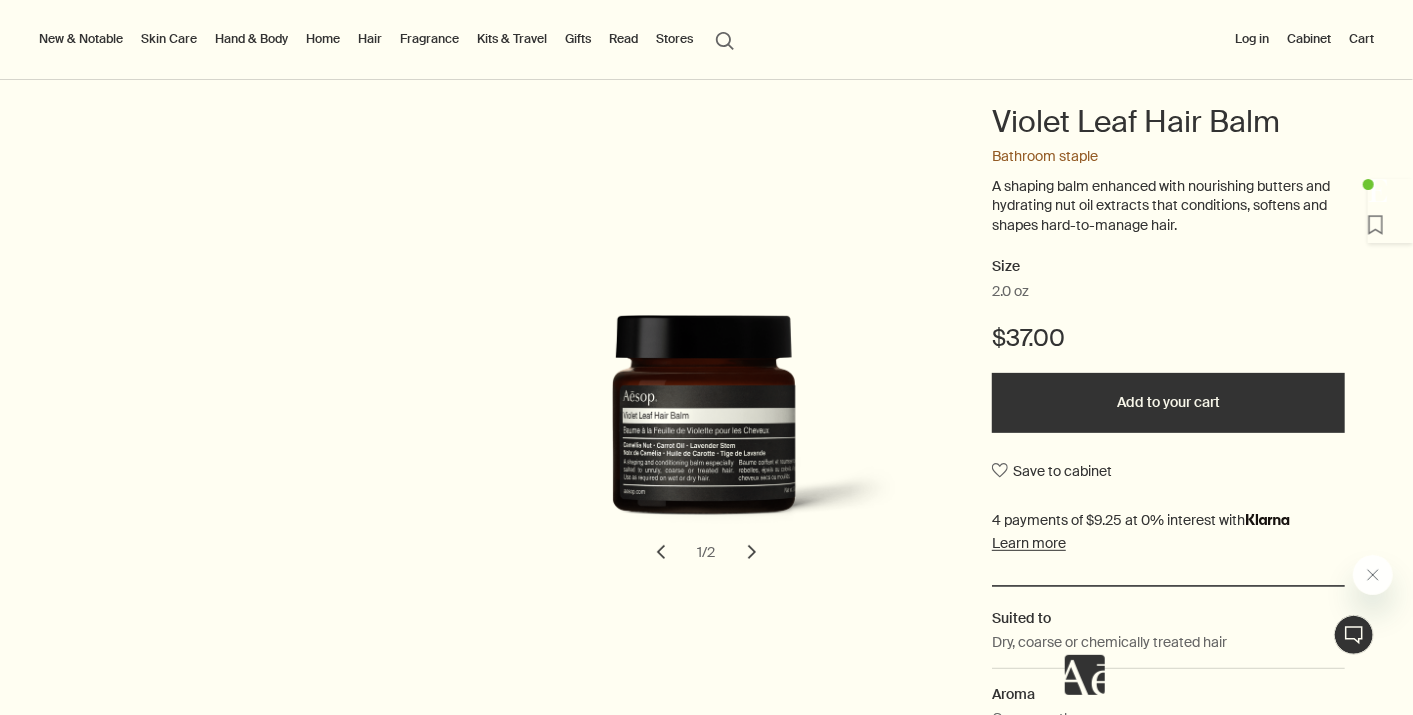 scroll, scrollTop: 225, scrollLeft: 0, axis: vertical 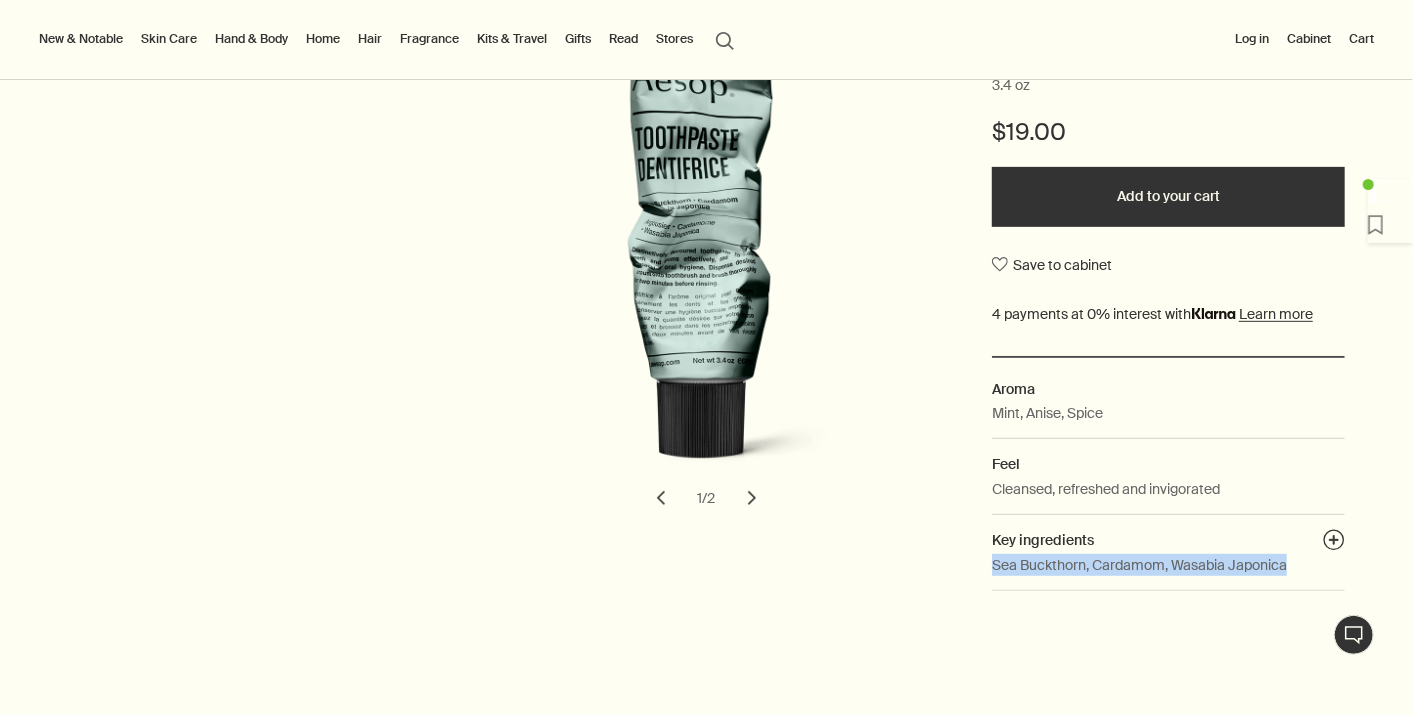 drag, startPoint x: 981, startPoint y: 545, endPoint x: 1311, endPoint y: 563, distance: 330.49054 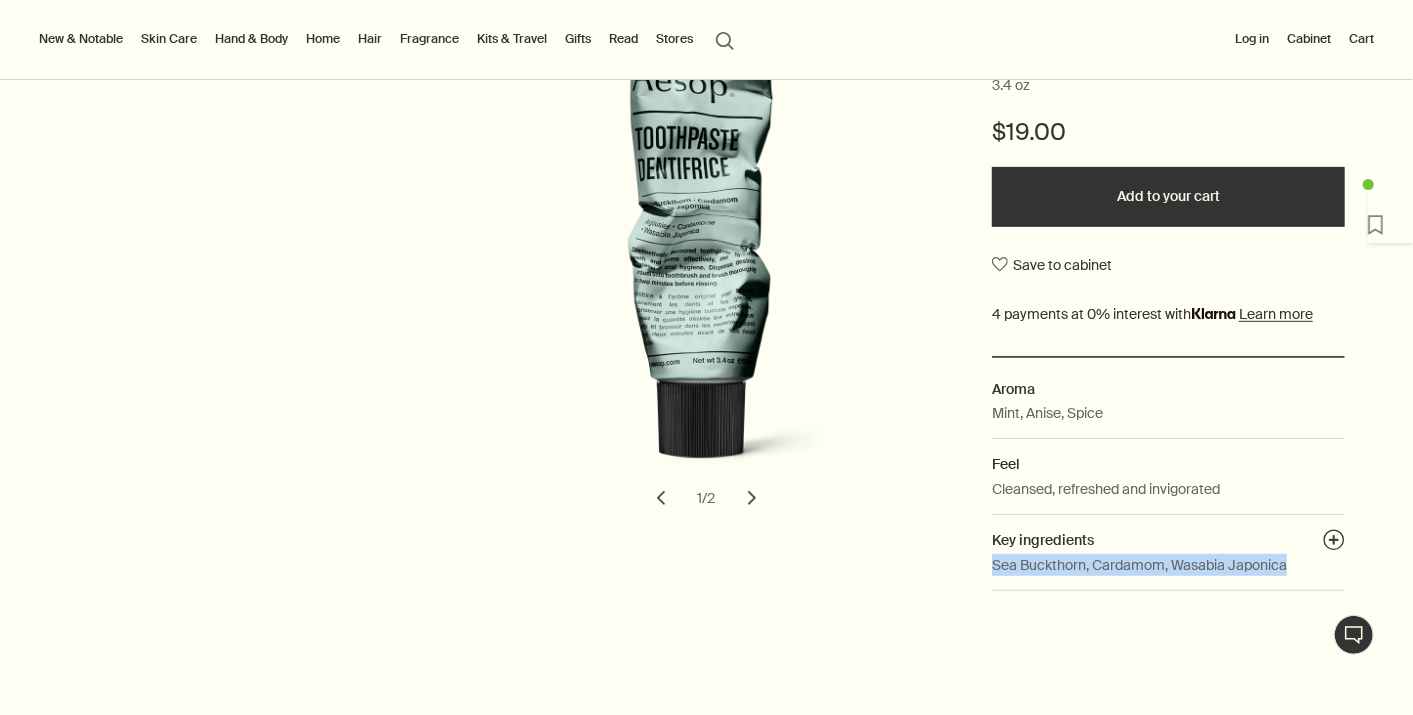 copy on "Sea Buckthorn, Cardamom, Wasabia Japonica" 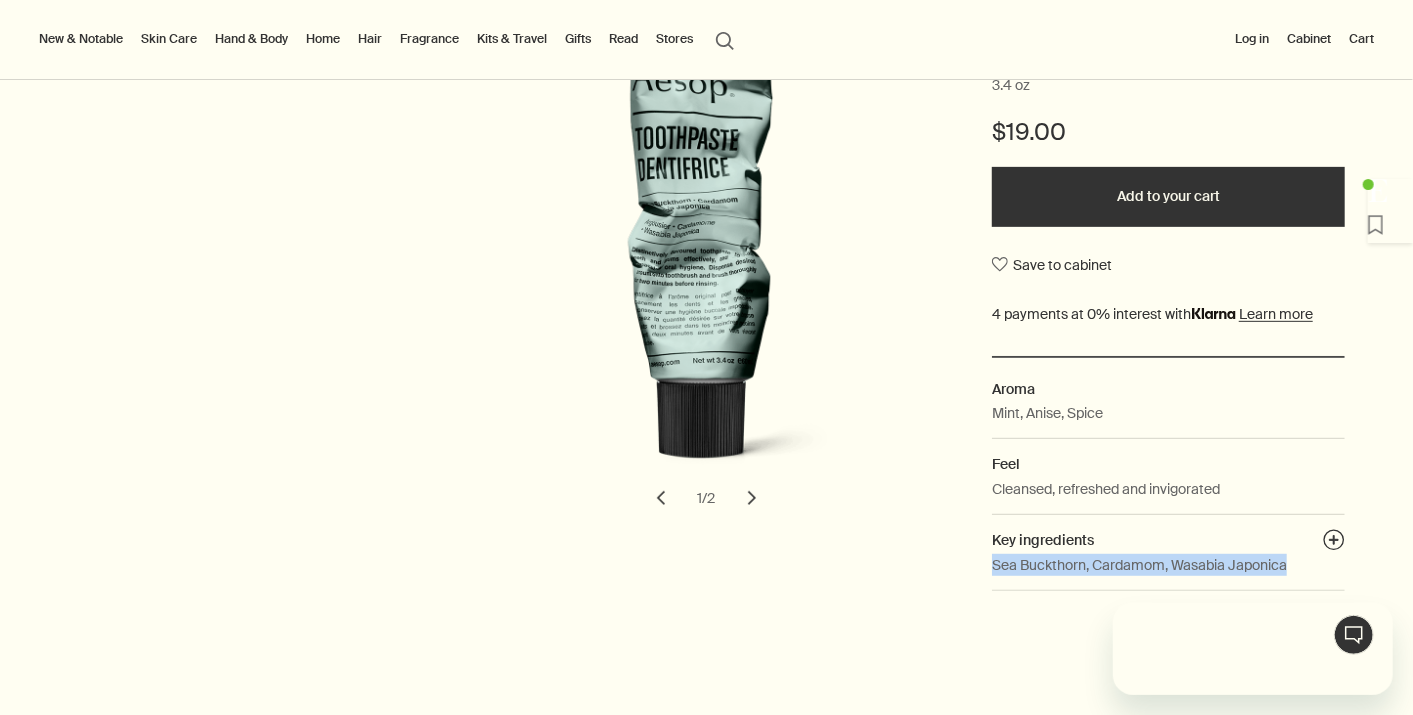 scroll, scrollTop: 0, scrollLeft: 0, axis: both 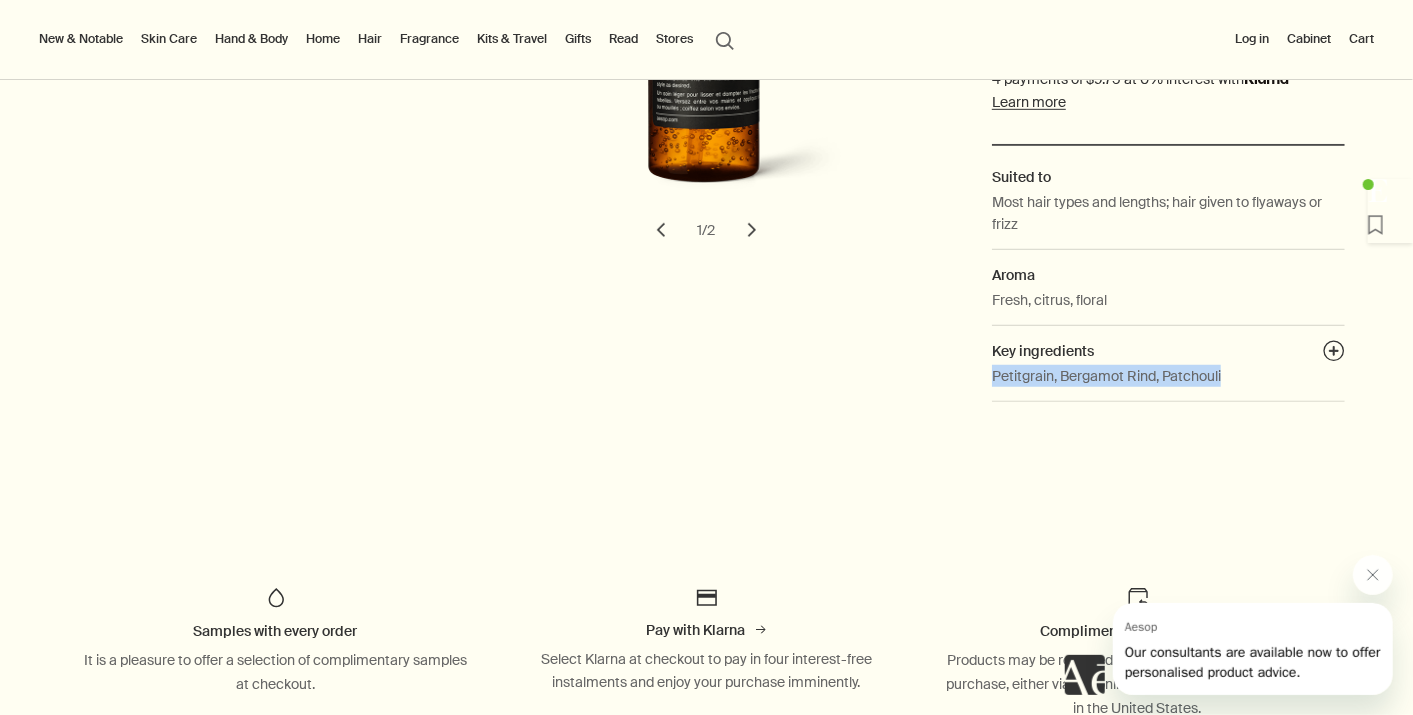 drag, startPoint x: 977, startPoint y: 357, endPoint x: 1237, endPoint y: 375, distance: 260.62234 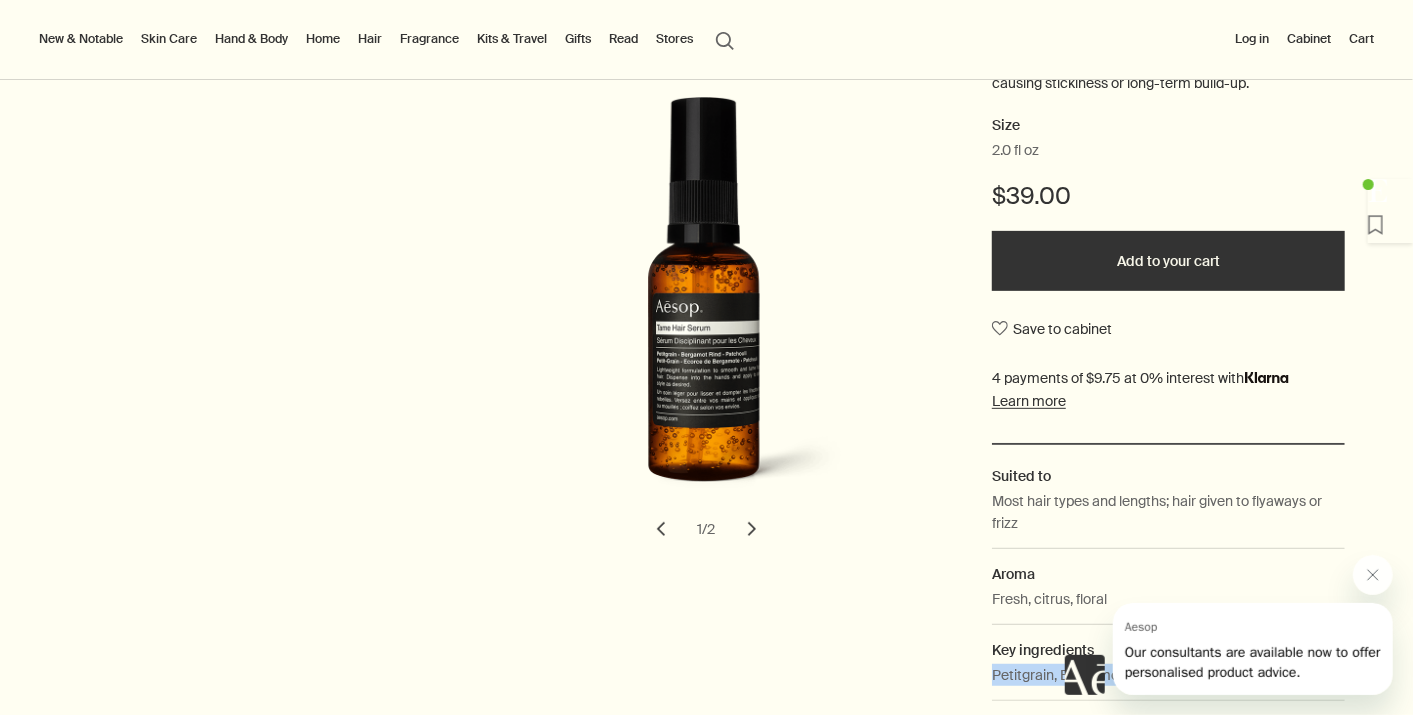 scroll, scrollTop: 164, scrollLeft: 0, axis: vertical 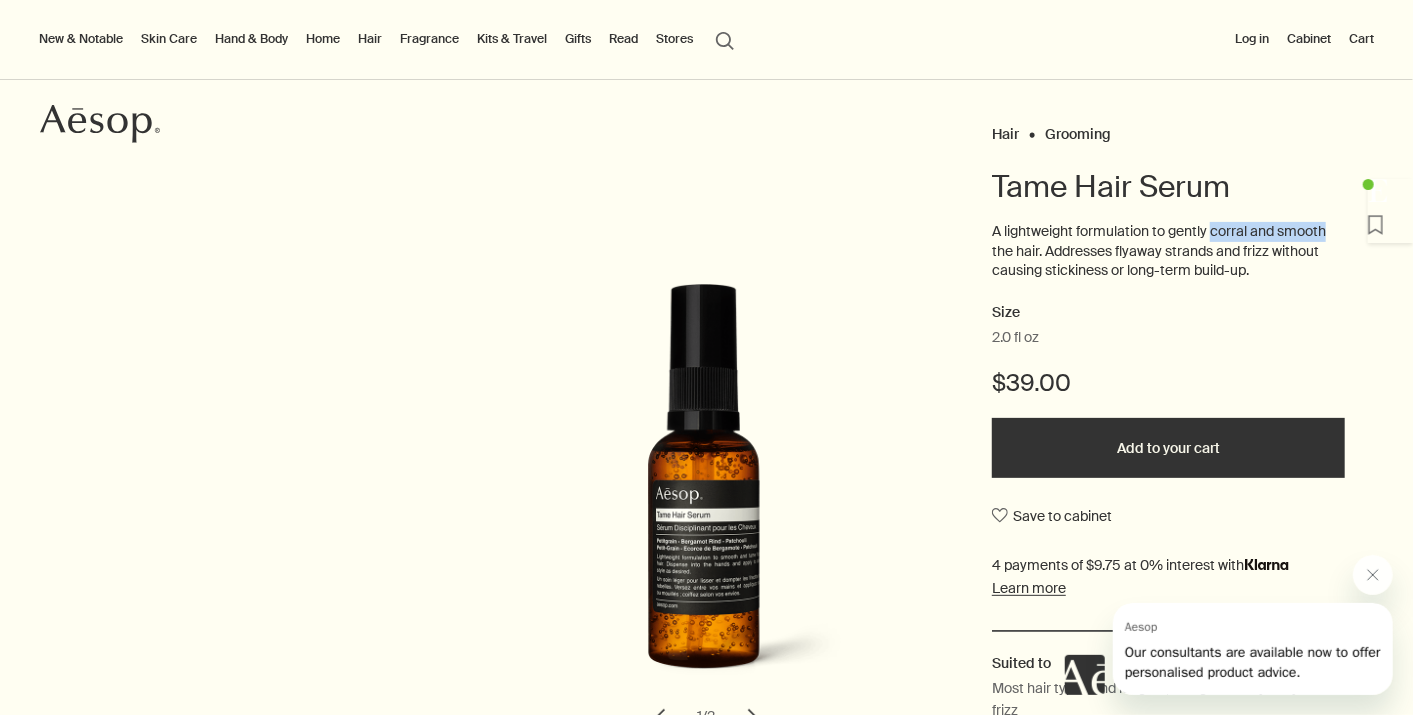 drag, startPoint x: 1200, startPoint y: 230, endPoint x: 1320, endPoint y: 231, distance: 120.004166 